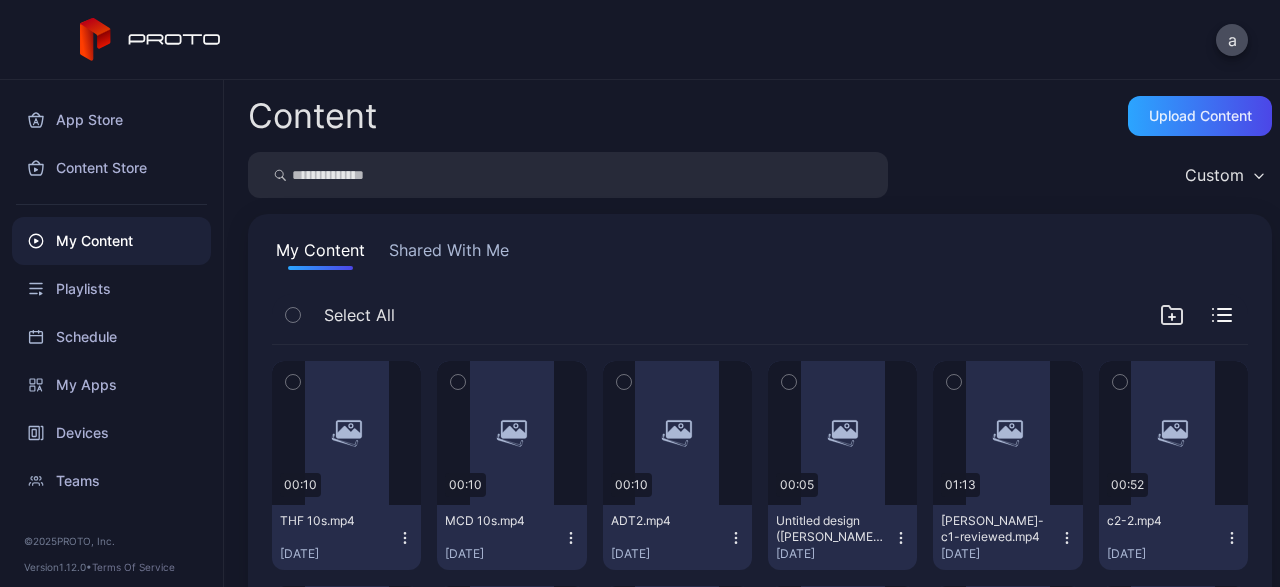 scroll, scrollTop: 0, scrollLeft: 0, axis: both 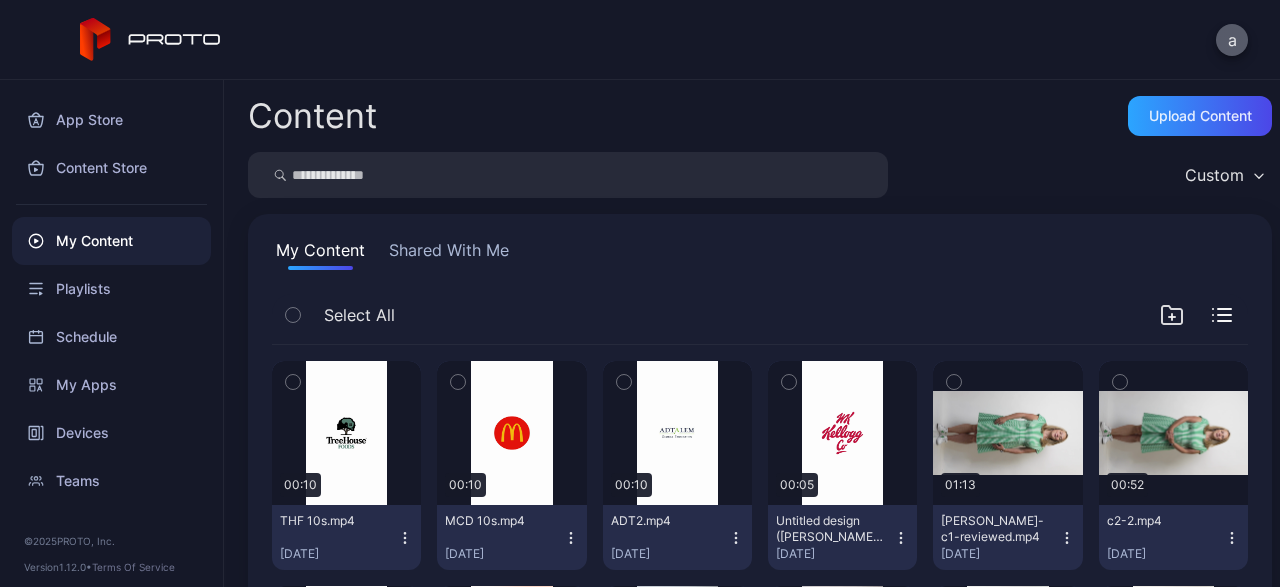 click on "a" at bounding box center [1232, 40] 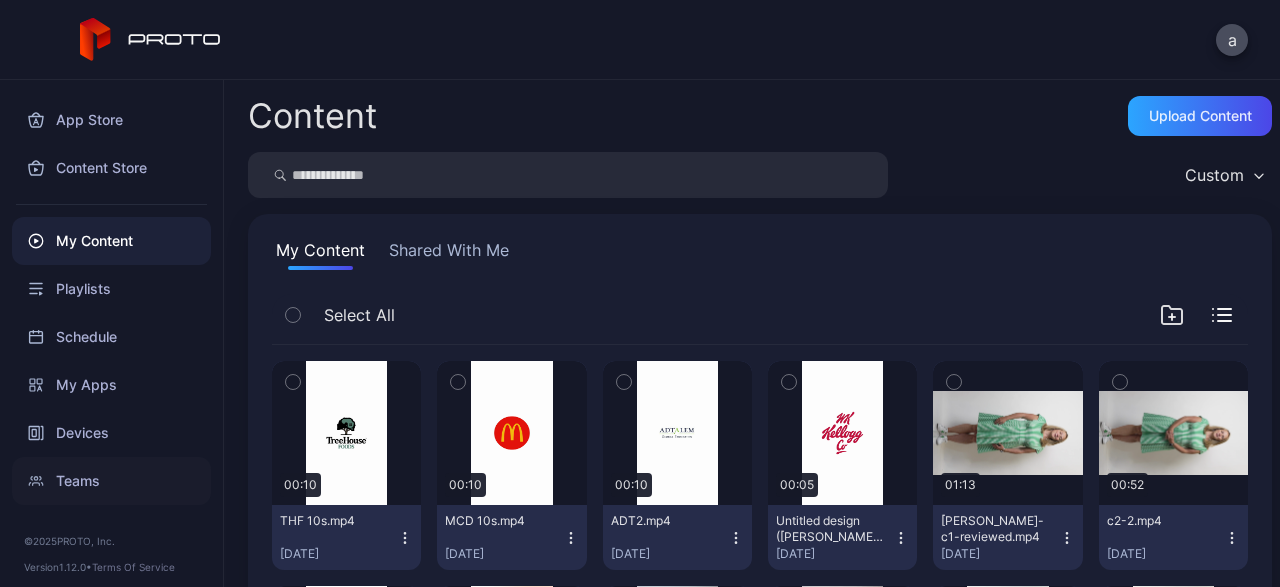 click on "Teams" at bounding box center [111, 481] 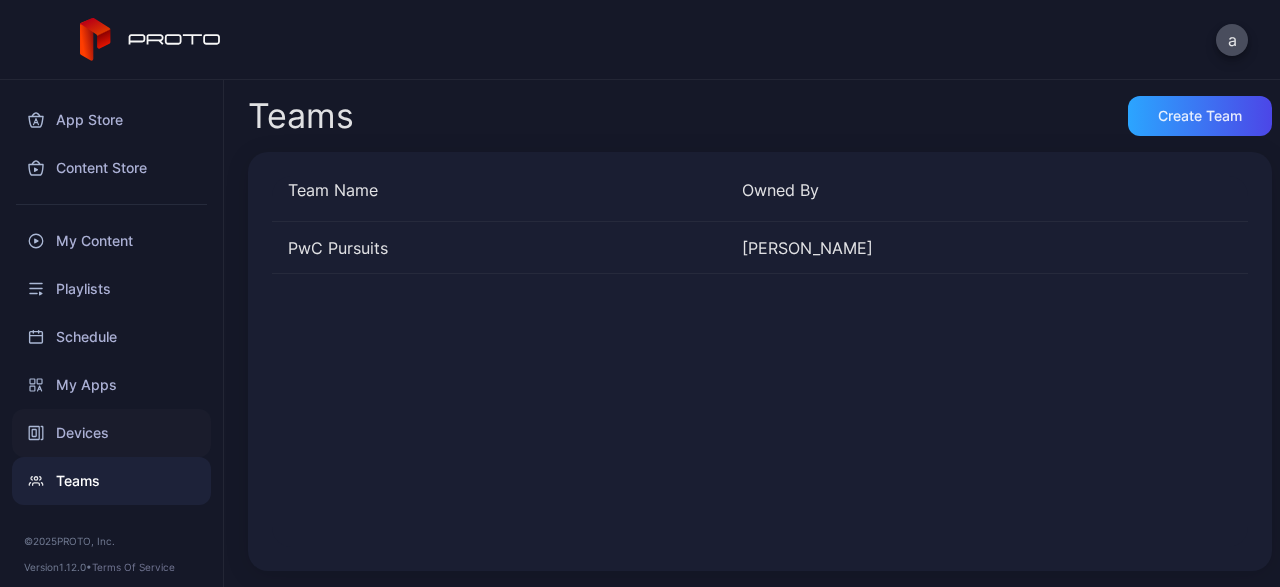 click on "Devices" at bounding box center [111, 433] 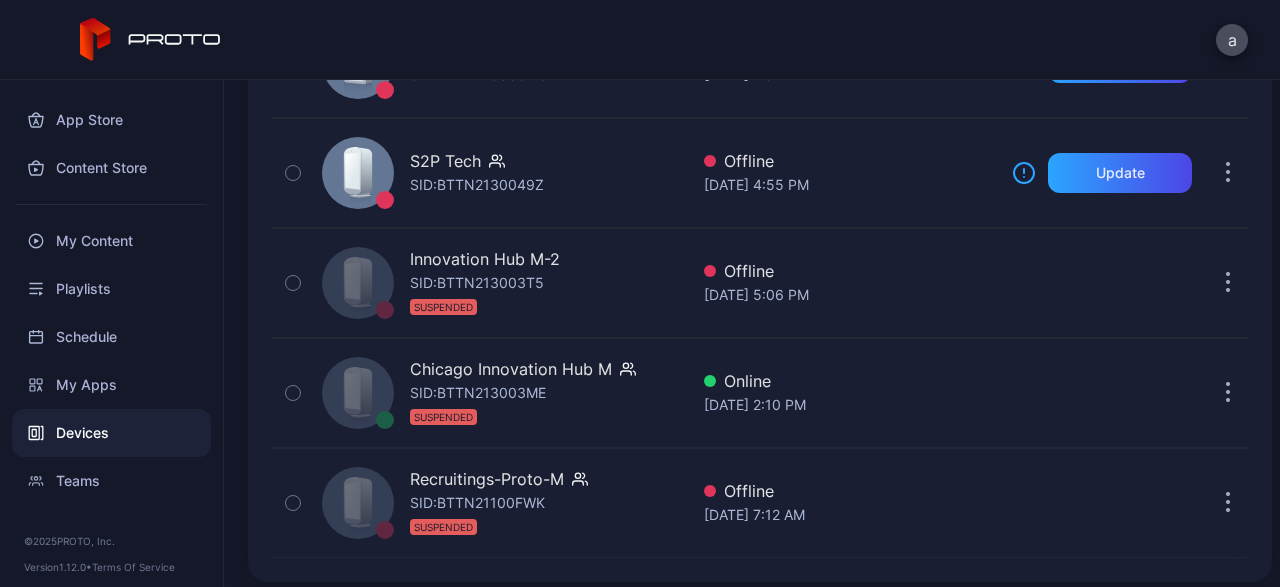 scroll, scrollTop: 339, scrollLeft: 0, axis: vertical 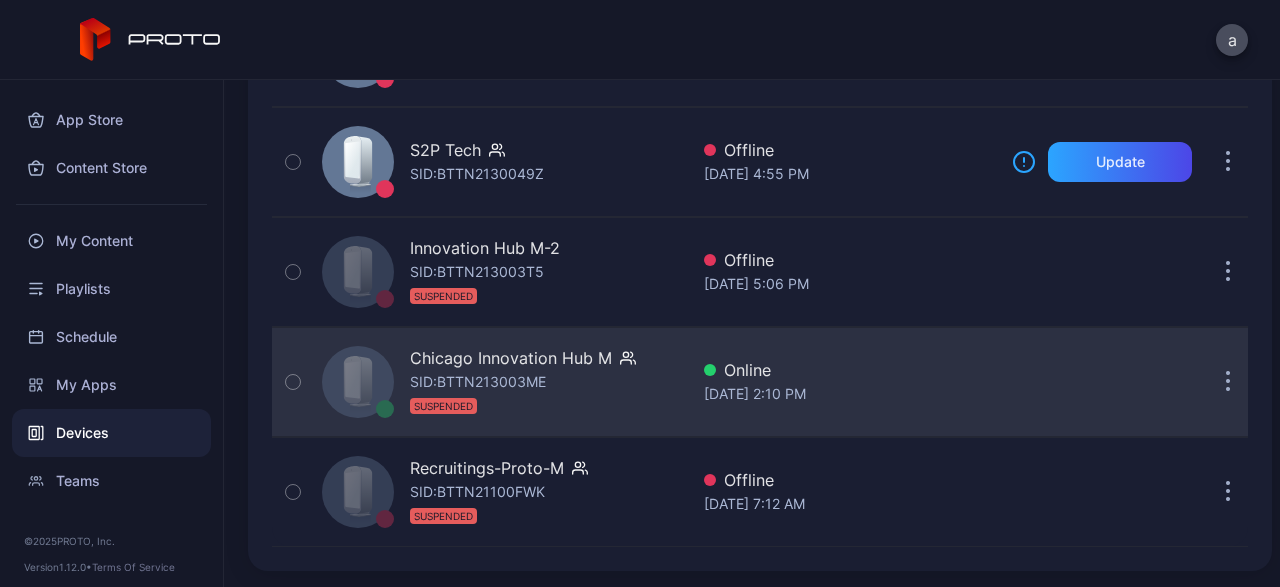 click at bounding box center [1228, 382] 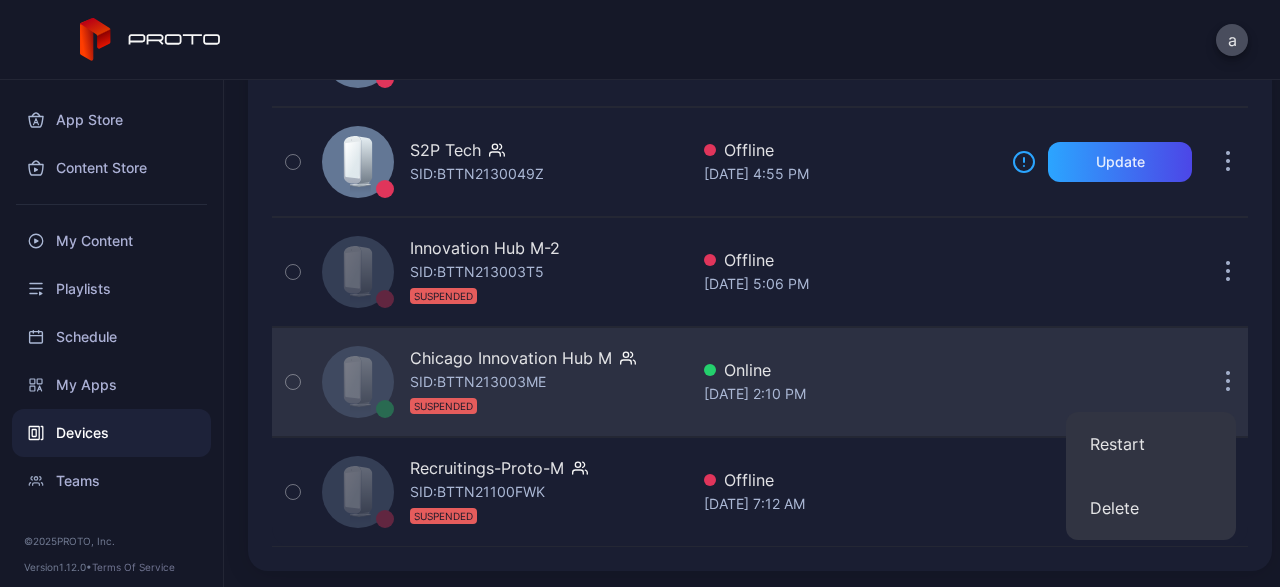 click on "Chicago Innovation Hub M SID:  BTTN213003ME SUSPENDED Online Jul 30, 2025 at 2:10 PM" at bounding box center (760, 382) 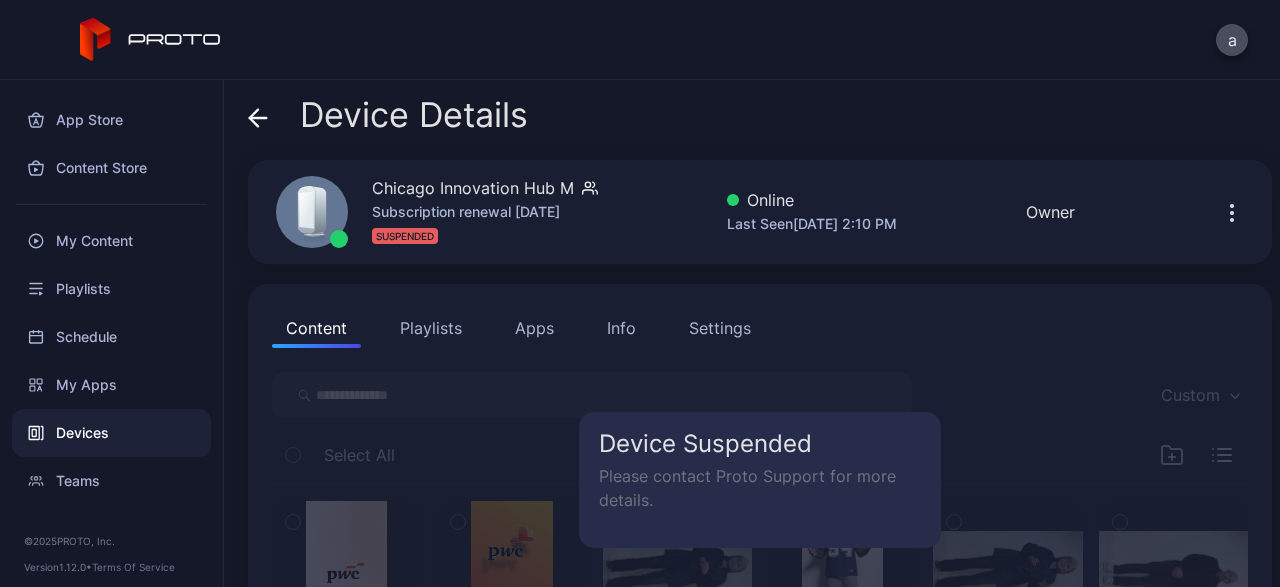 click 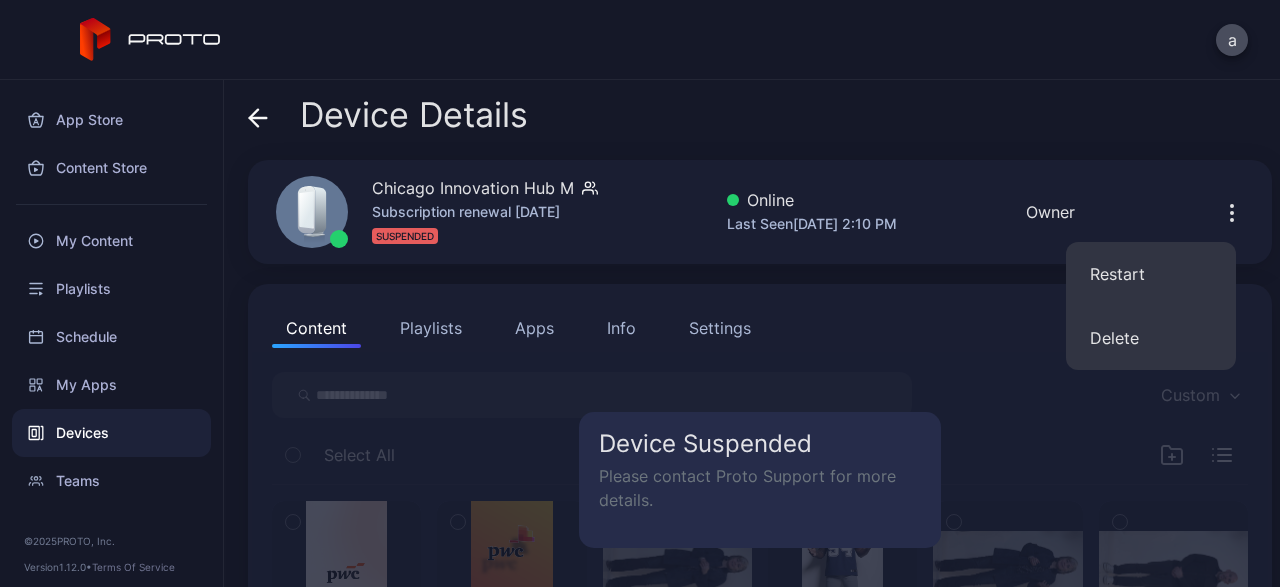 click on "Online" at bounding box center (812, 200) 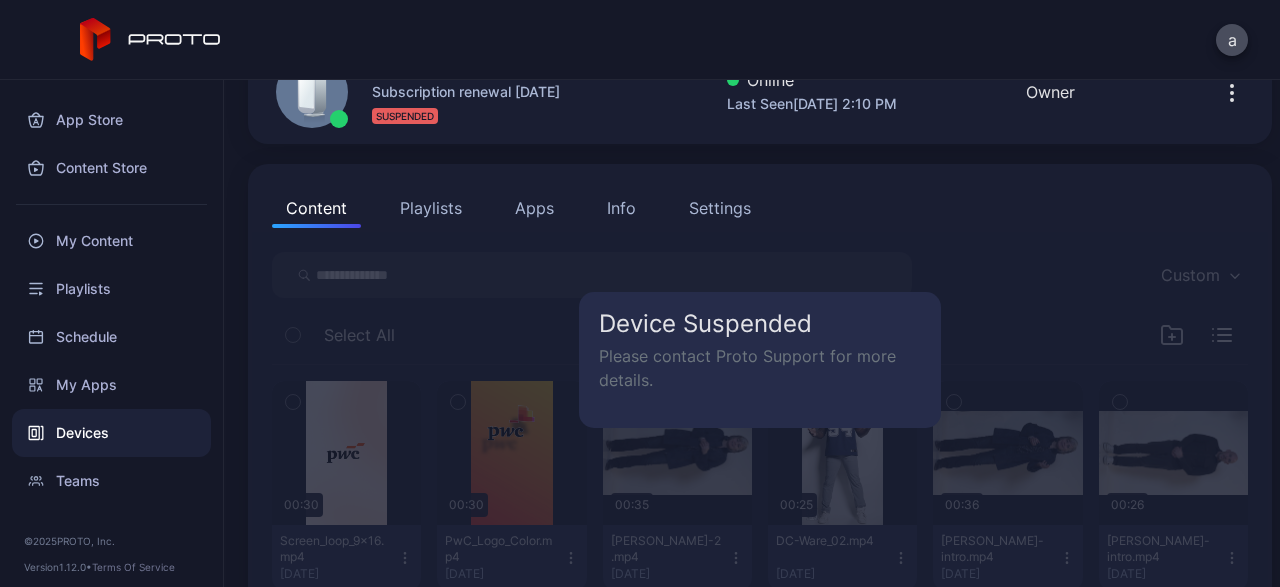 scroll, scrollTop: 0, scrollLeft: 0, axis: both 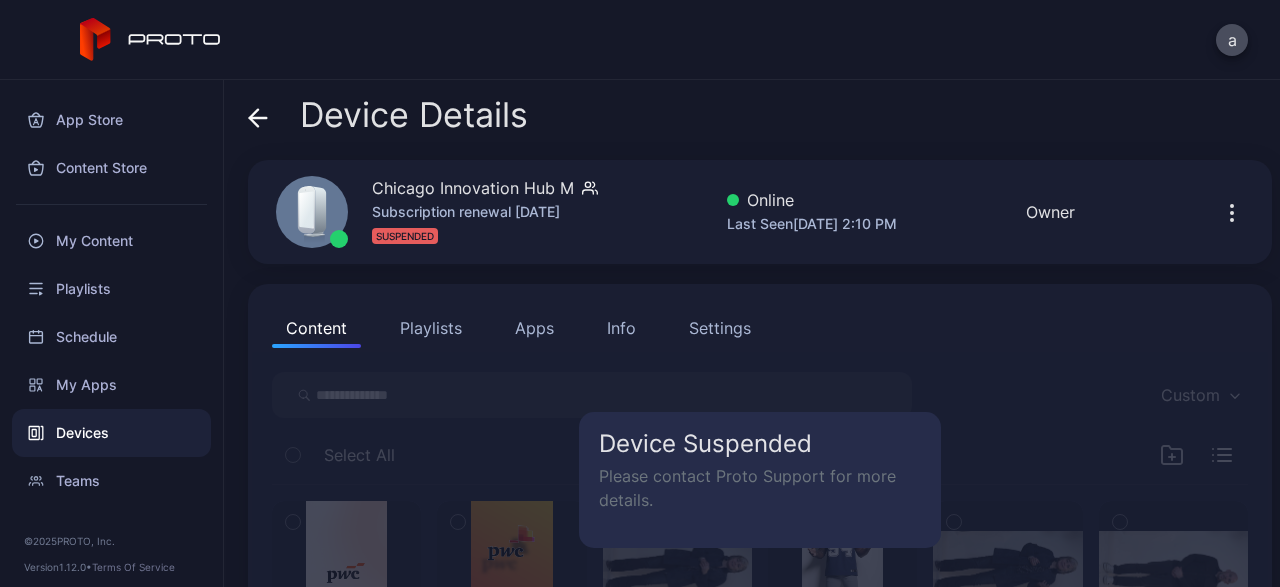 click on "Settings" at bounding box center [720, 328] 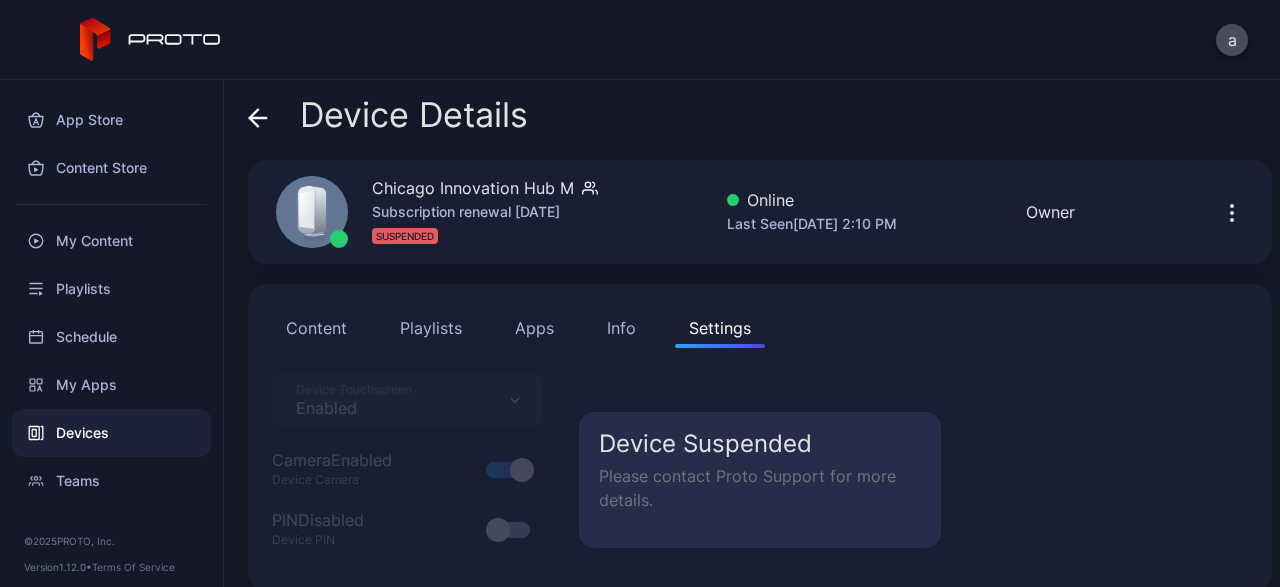 click on "Info" at bounding box center [621, 328] 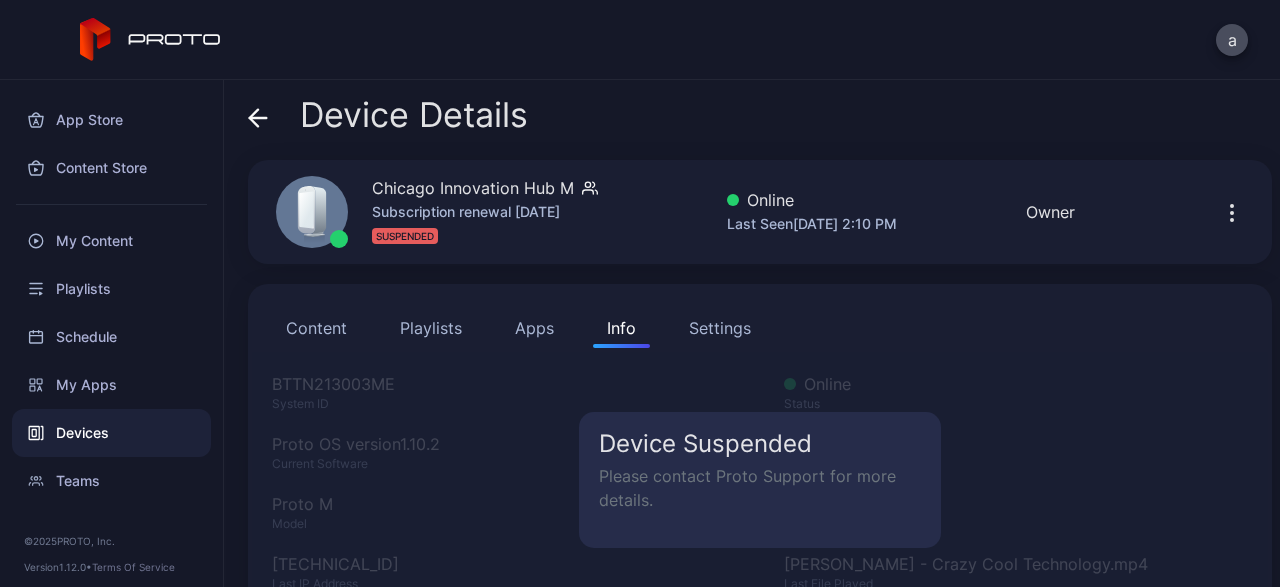 click on "Content Playlists Apps Info Settings" at bounding box center (760, 328) 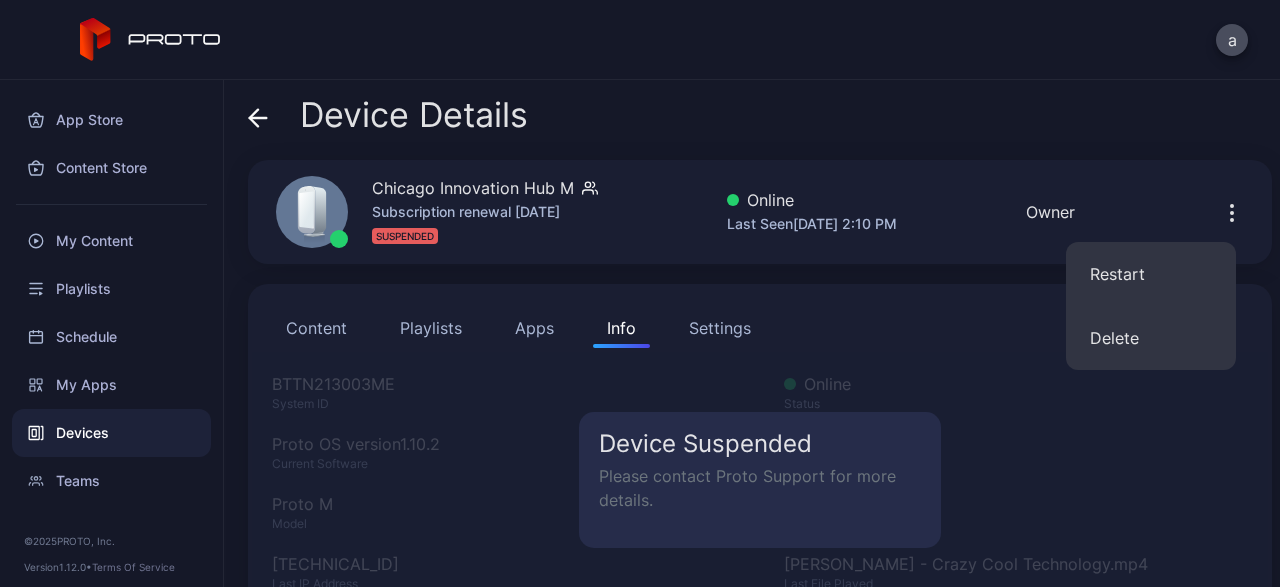 click on "a" at bounding box center (640, 40) 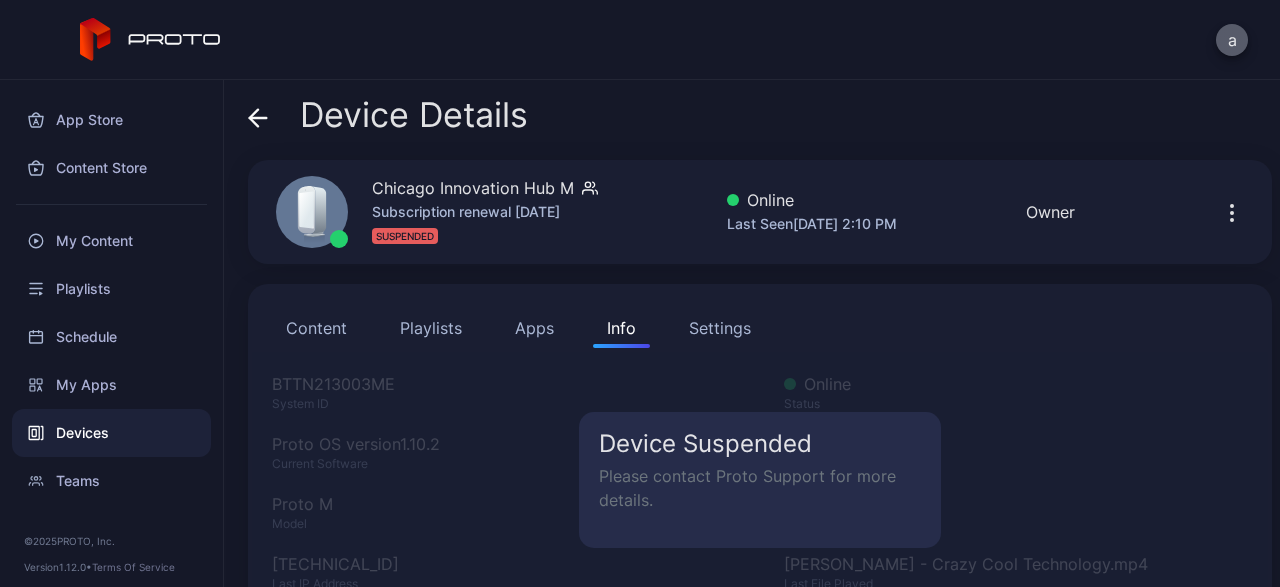 click on "a" at bounding box center (1232, 40) 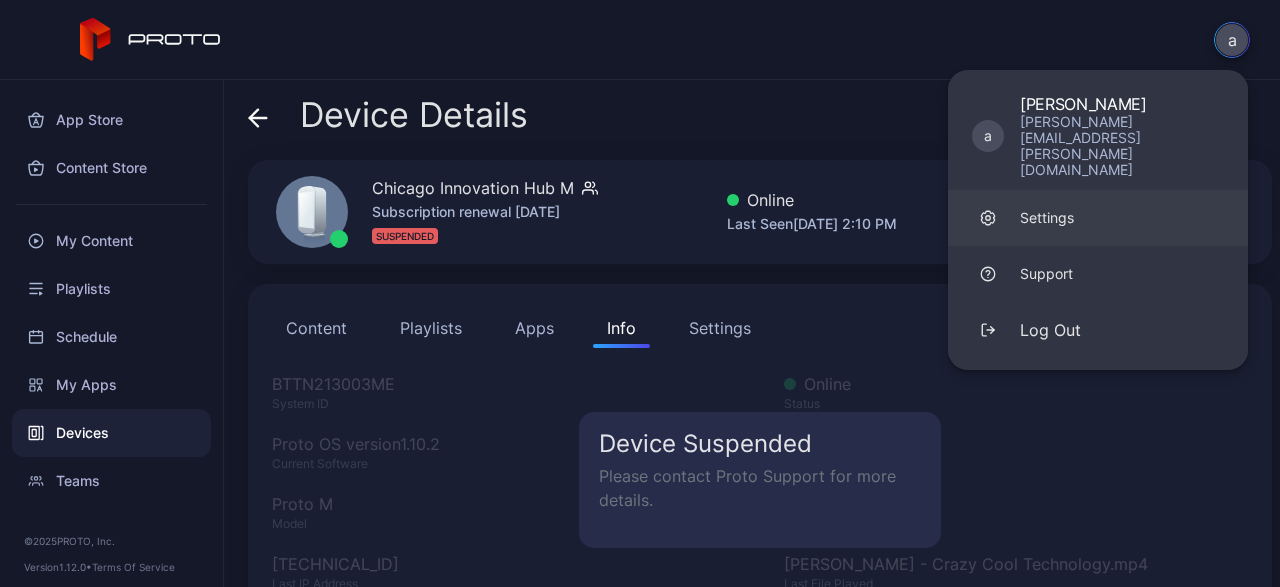 click on "Settings" at bounding box center [1098, 218] 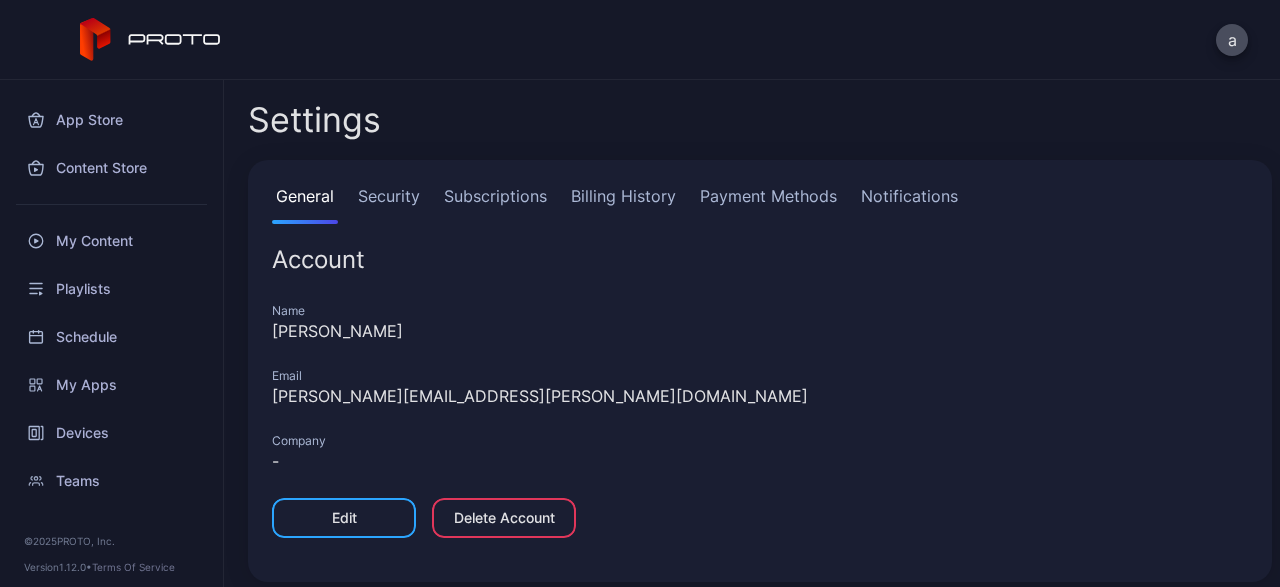 scroll, scrollTop: 11, scrollLeft: 0, axis: vertical 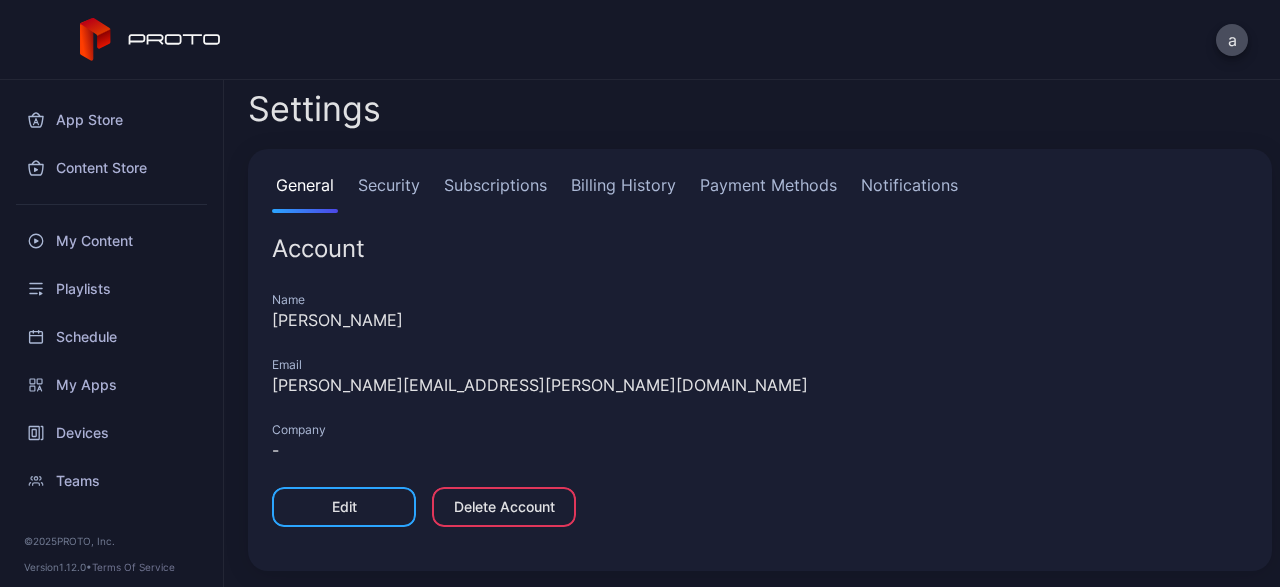 click on "Subscriptions" at bounding box center (495, 193) 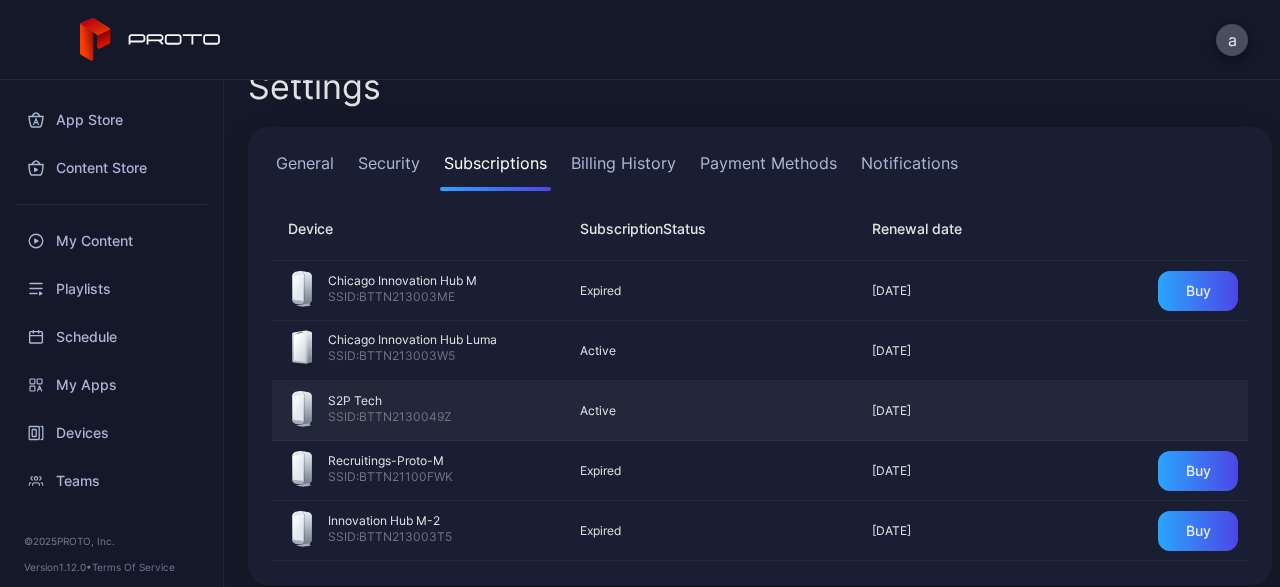 scroll, scrollTop: 47, scrollLeft: 0, axis: vertical 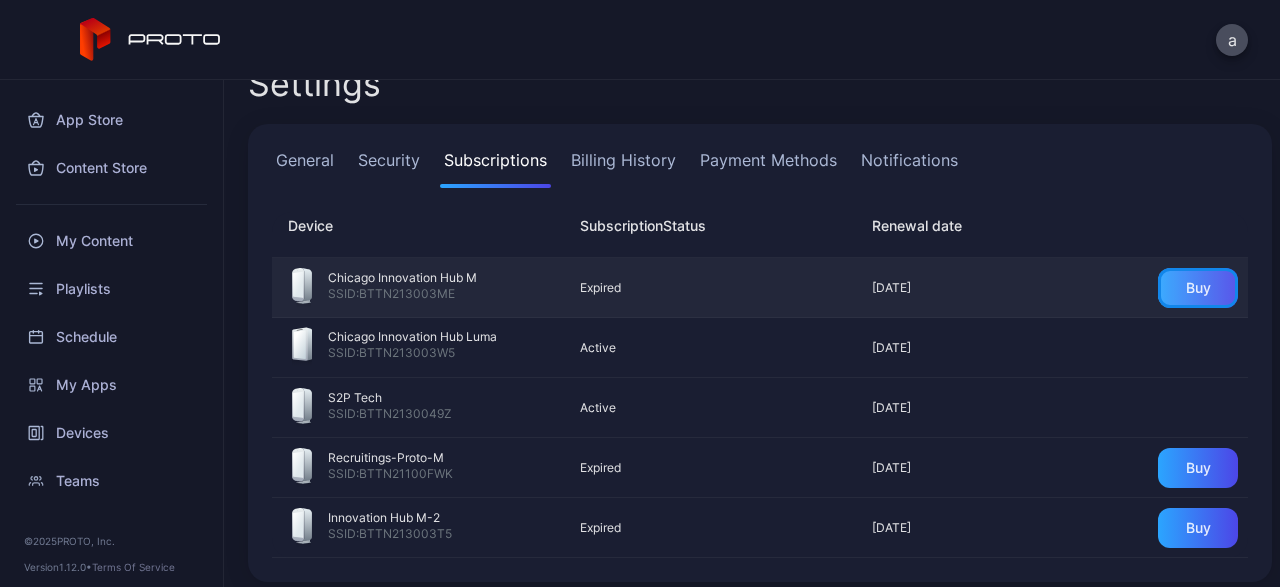 click on "Buy" at bounding box center [1198, 288] 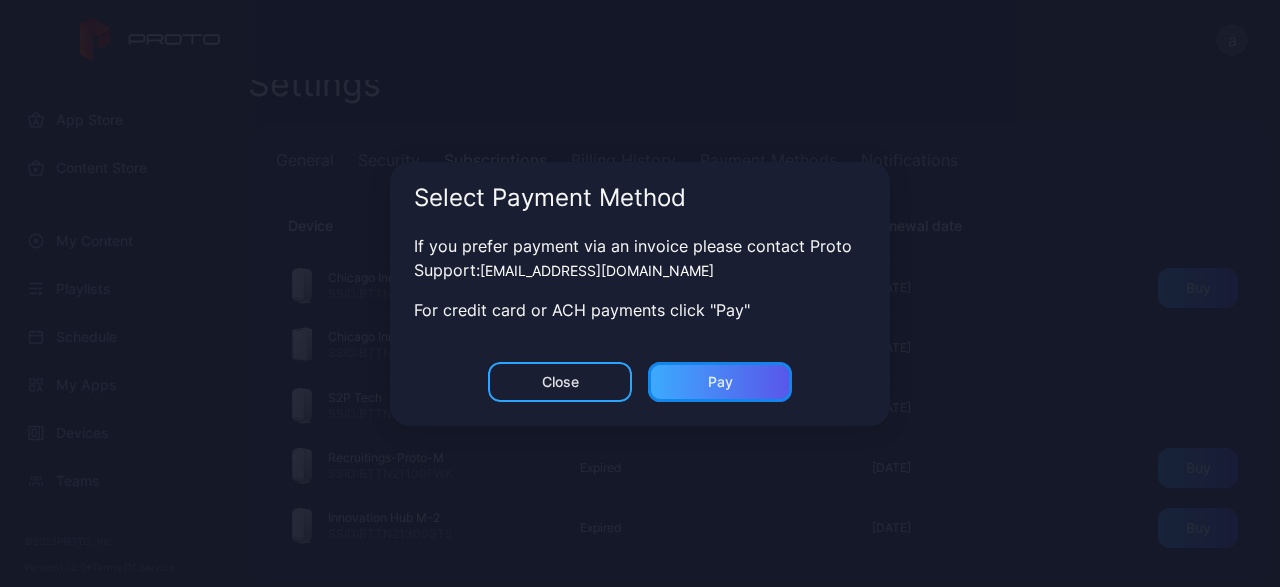 click on "Pay" at bounding box center (720, 382) 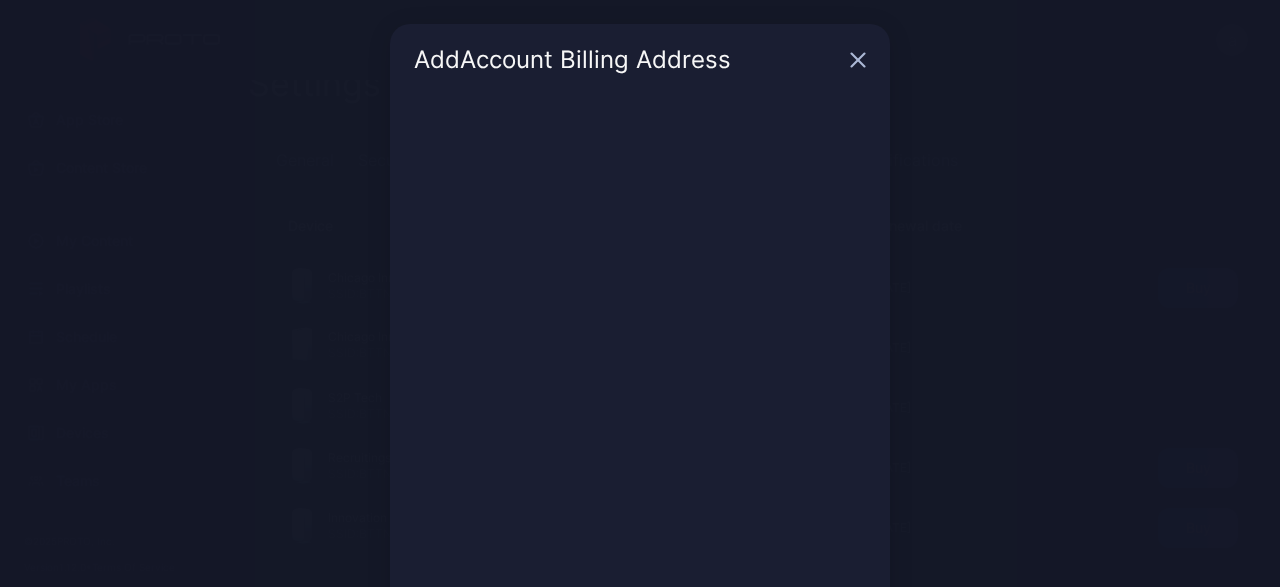 scroll, scrollTop: 0, scrollLeft: 0, axis: both 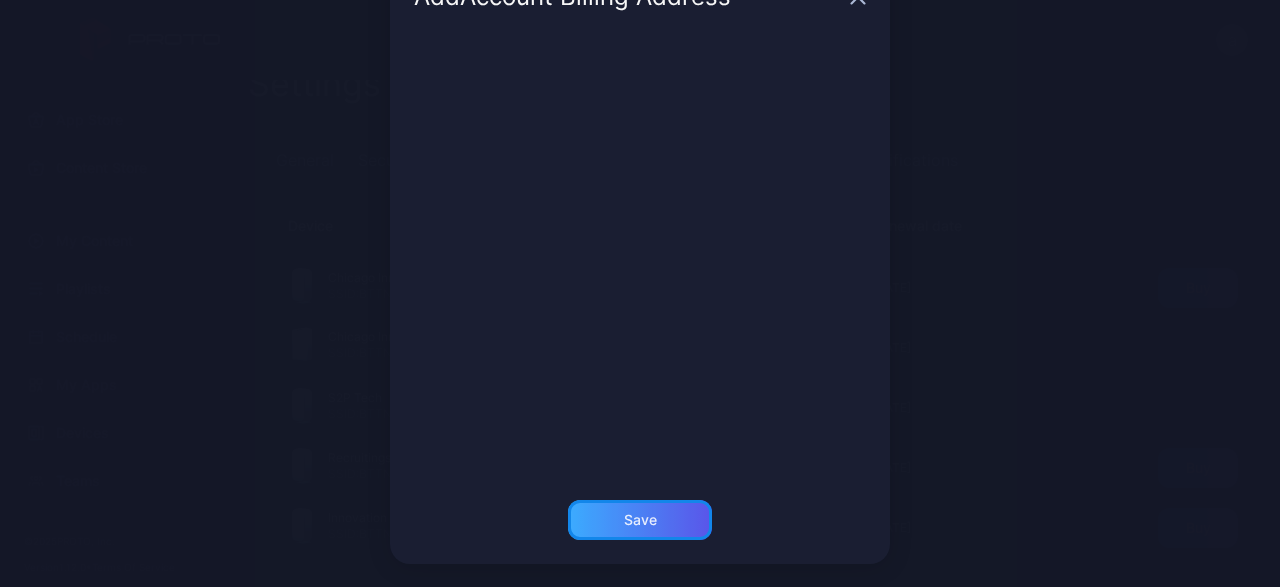 click on "Save" at bounding box center [640, 520] 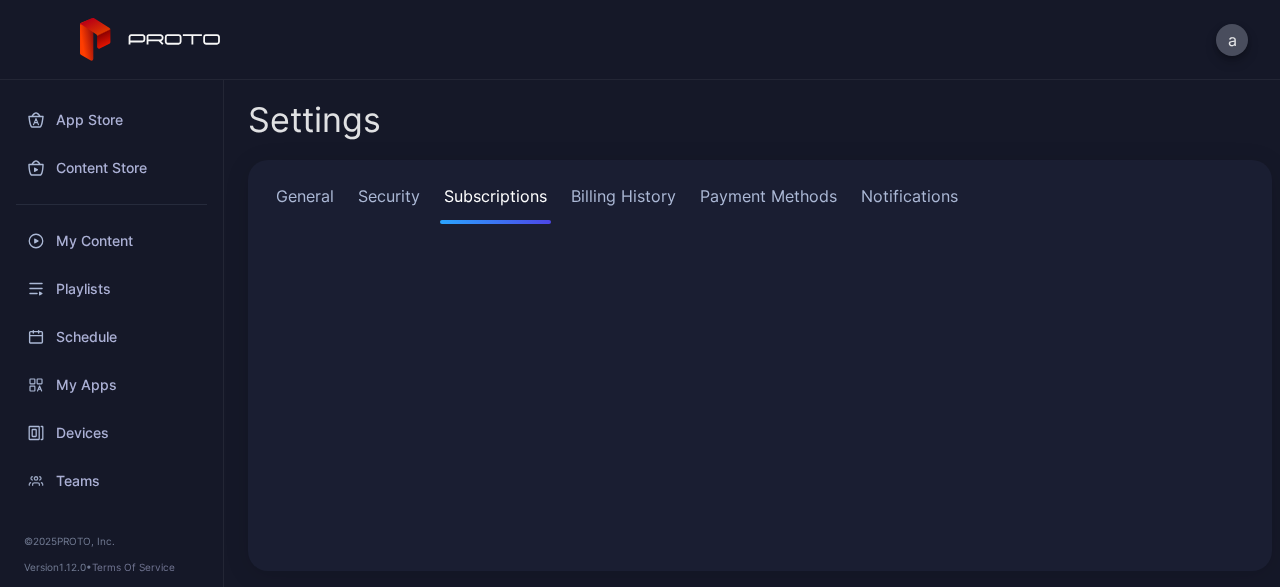 scroll, scrollTop: 0, scrollLeft: 0, axis: both 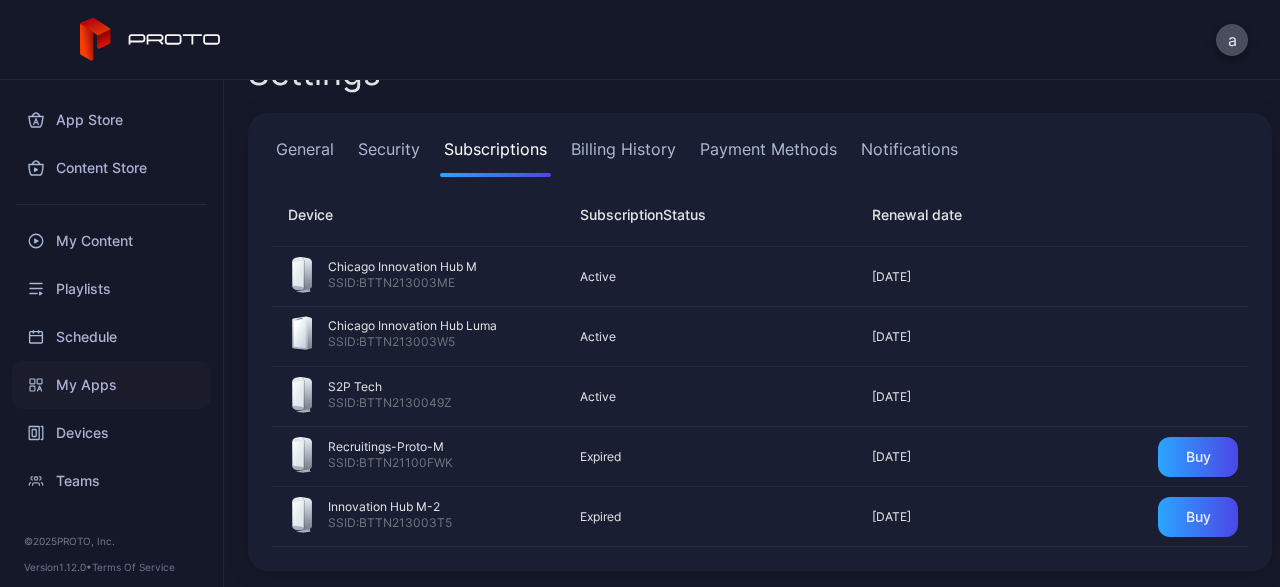 click on "My Apps" at bounding box center (111, 385) 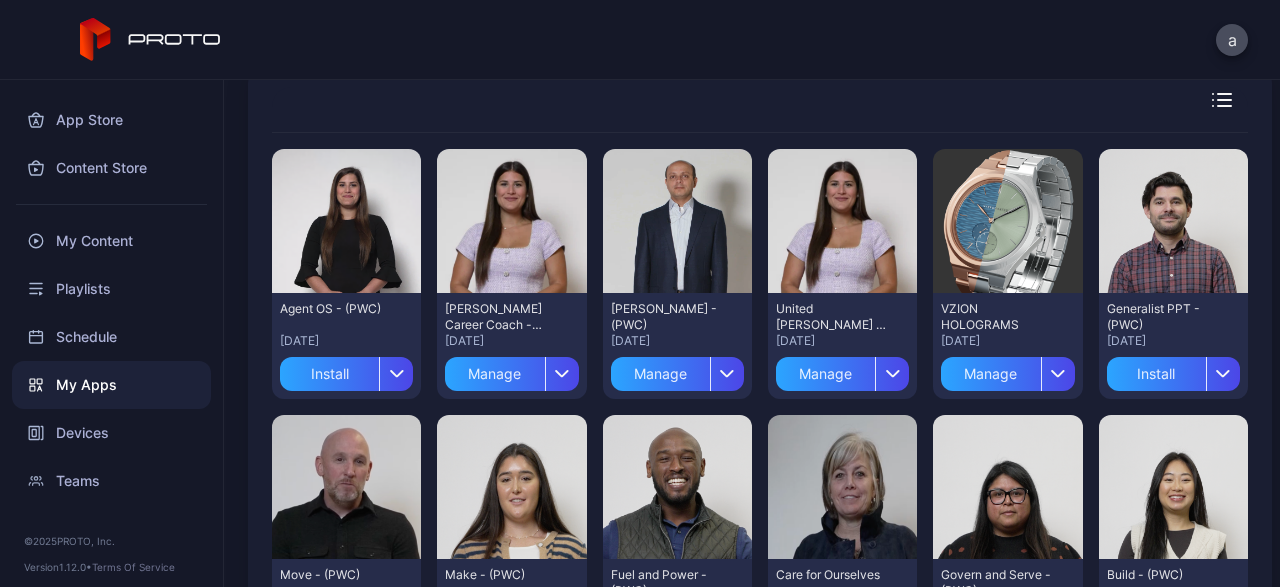 scroll, scrollTop: 162, scrollLeft: 0, axis: vertical 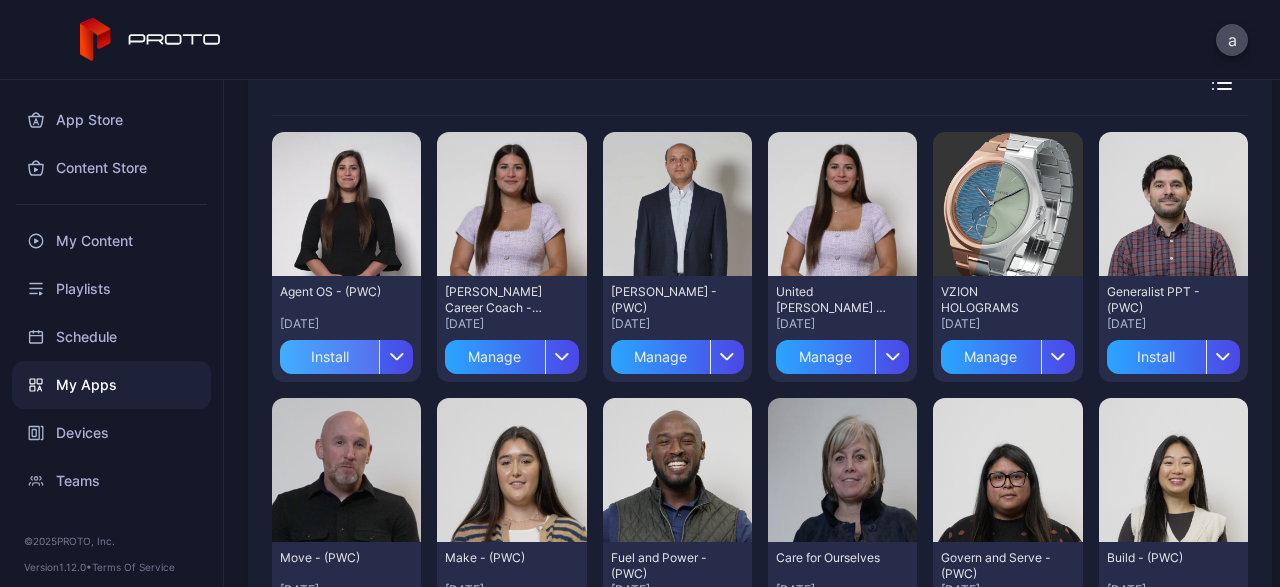 click on "Install" at bounding box center (329, 357) 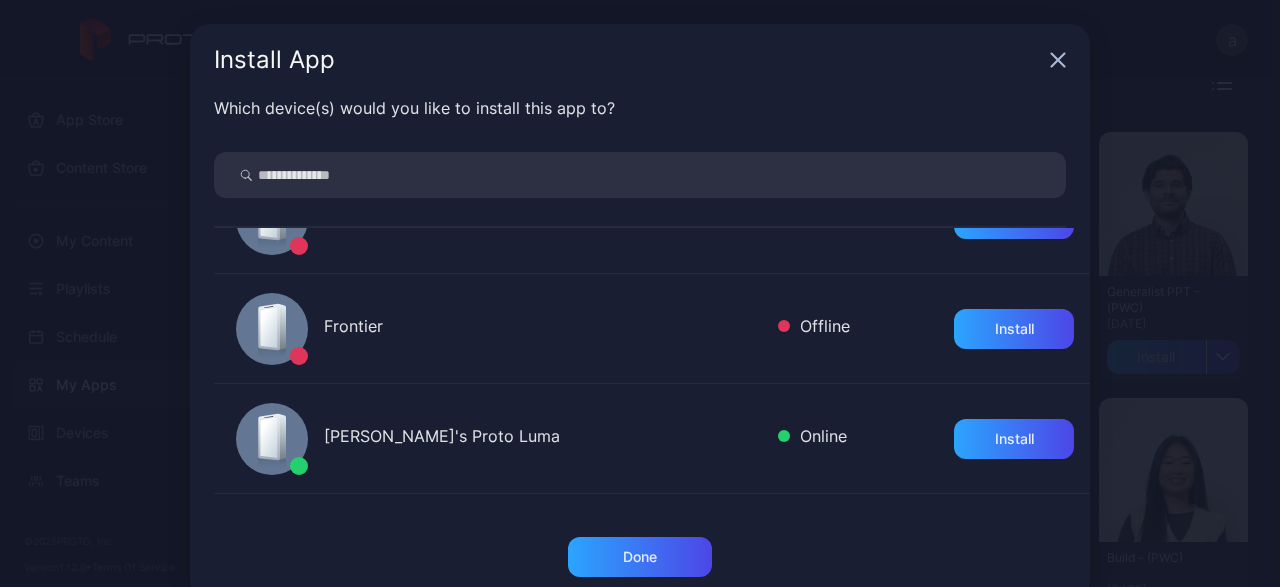 scroll, scrollTop: 0, scrollLeft: 0, axis: both 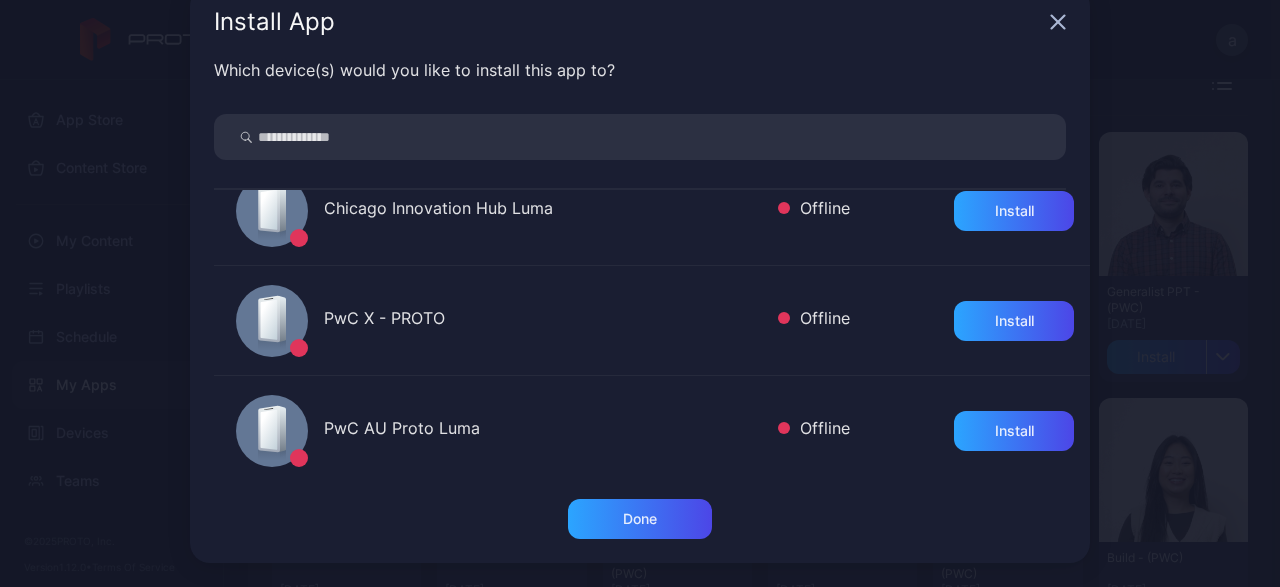 click 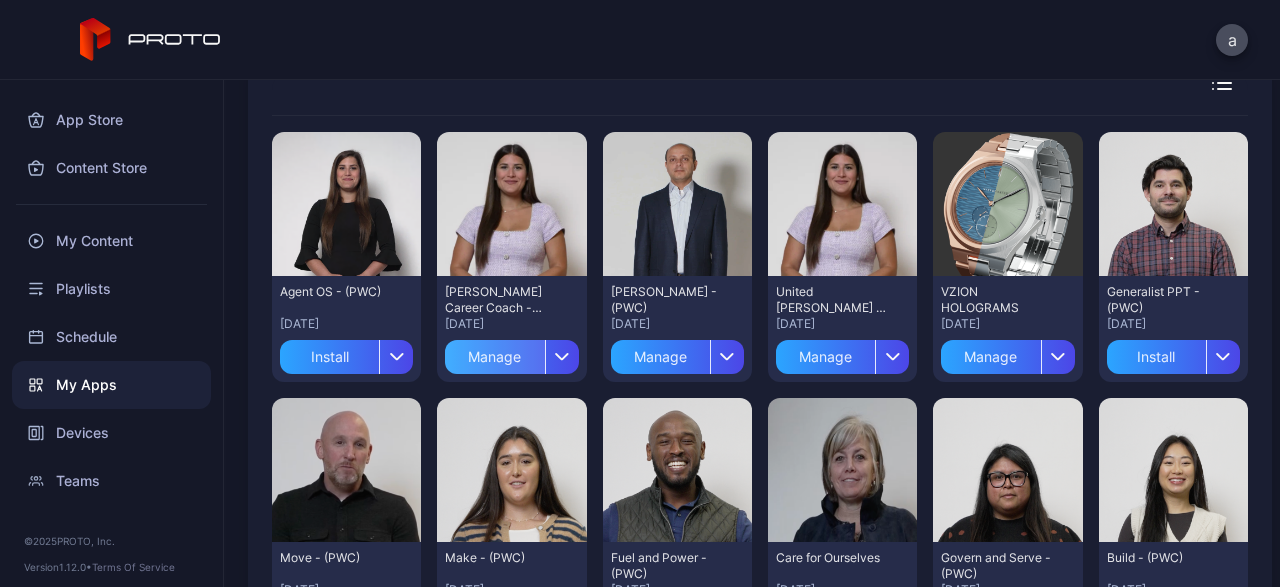 click on "Manage" at bounding box center [494, 357] 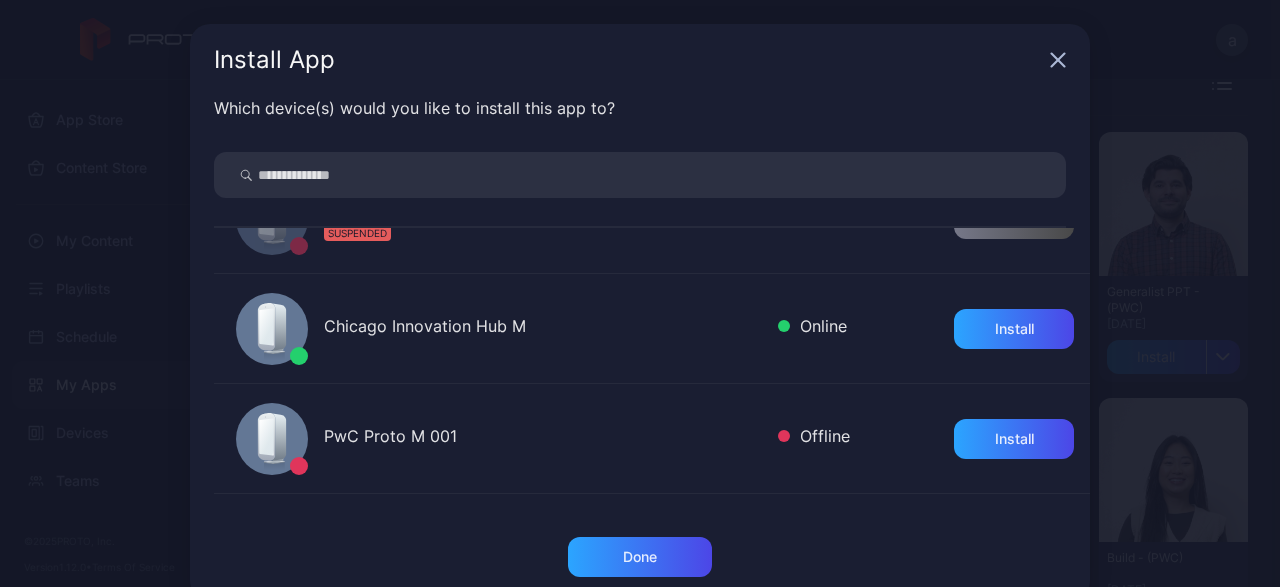 scroll, scrollTop: 823, scrollLeft: 0, axis: vertical 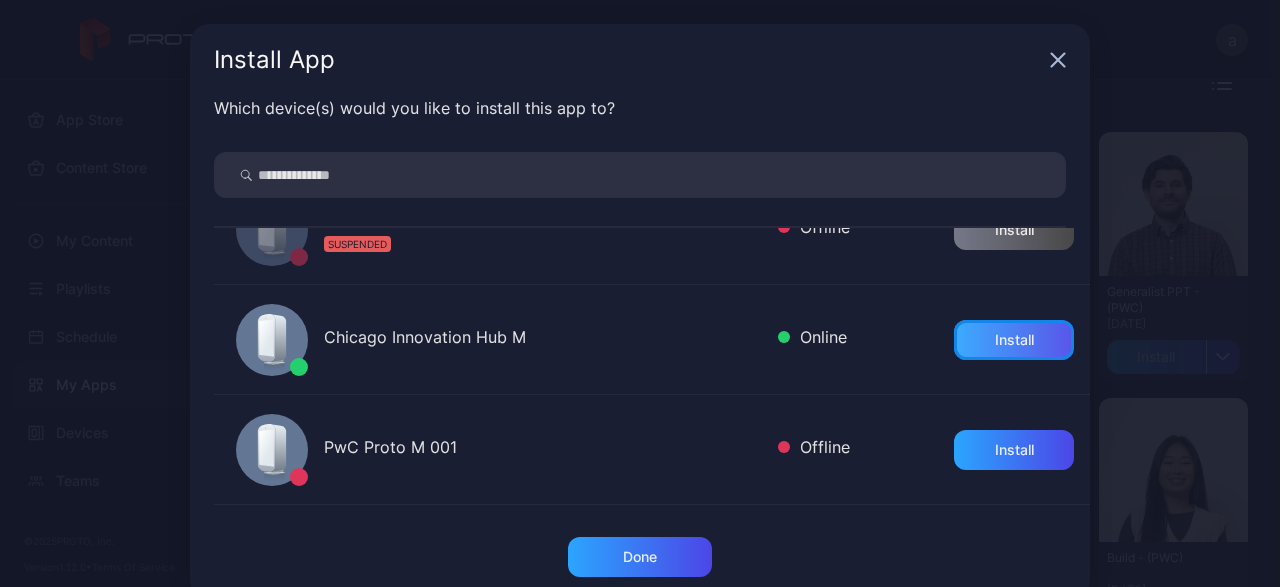 click on "Install" at bounding box center [1014, 340] 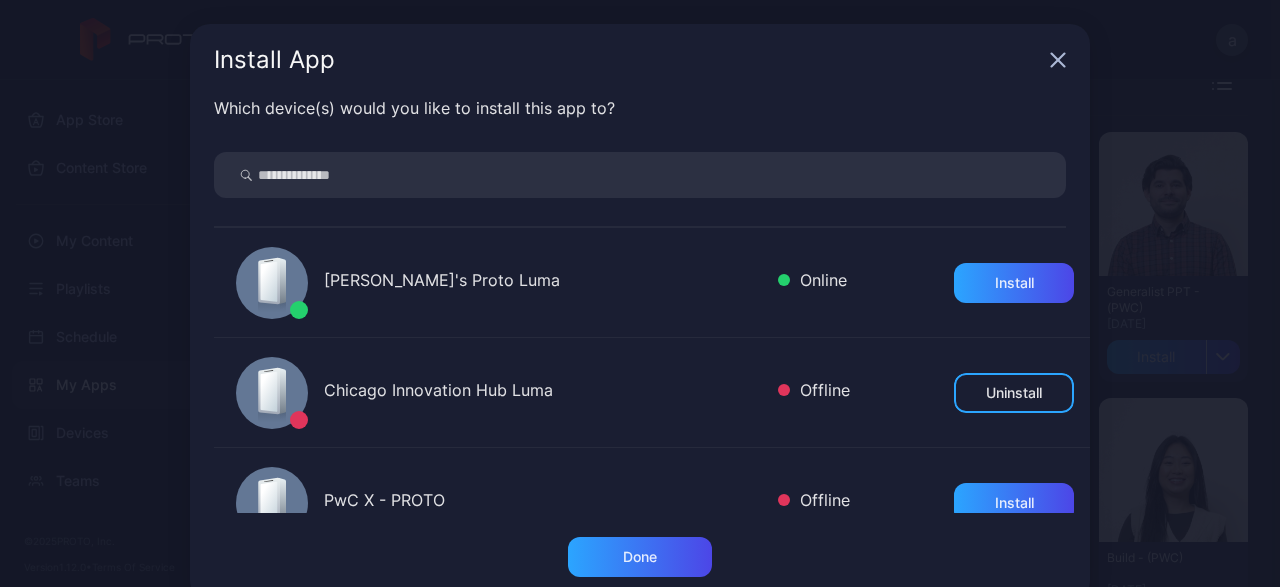scroll, scrollTop: 219, scrollLeft: 0, axis: vertical 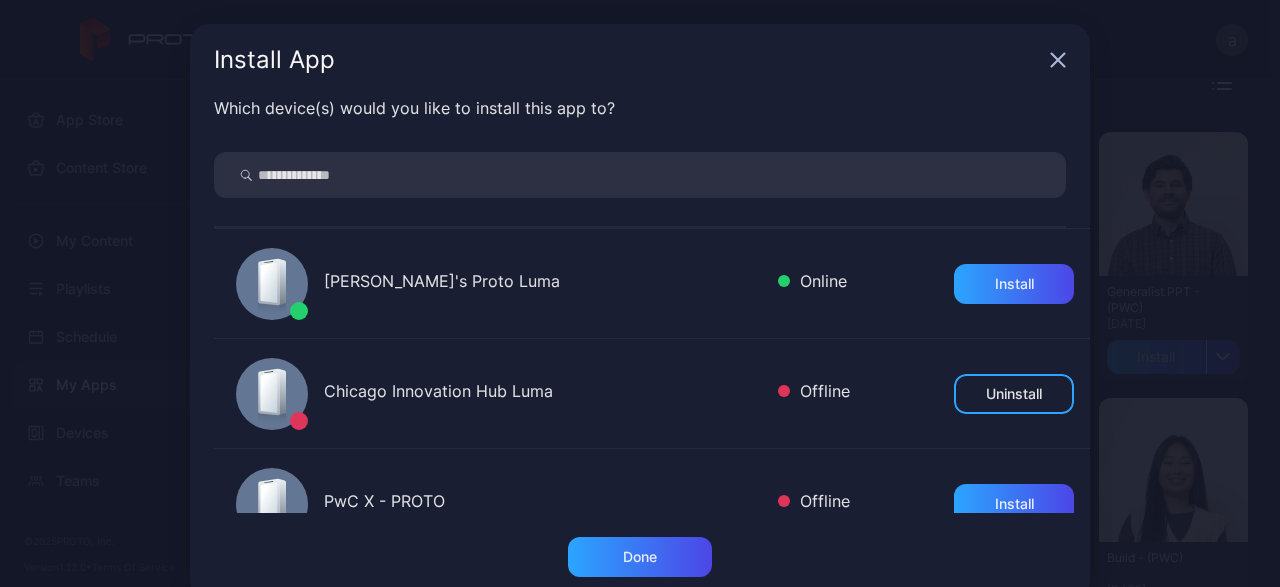 click on "Which device(s) would you like to install this app to? Emtech and AI Proto Offline Uninstall Frontier Offline Install [PERSON_NAME] Fee's Proto Luma Online Install Chicago Innovation Hub Luma Offline Uninstall PwC X - PROTO Offline Install PwC AU Proto Luma Offline Install [GEOGRAPHIC_DATA] 1 - Portl Demo's Proto Epic 1 Offline Install Recruitings-Proto-M SUSPENDED Offline Install Chicago Innovation Hub M Online Uninstall PwC Proto M 001 Offline Install S2P Tech Offline Install PwC Proto M 001 SUSPENDED Offline Install Innovation Hub M-2 SUSPENDED Offline Install PwC Proto M 002 SUSPENDED Offline Install [PERSON_NAME] Fee's Proto M 1 Offline Install [PERSON_NAME] Fee's Proto M Offline Install EmTech M (LG) Offline Install" at bounding box center (640, 316) 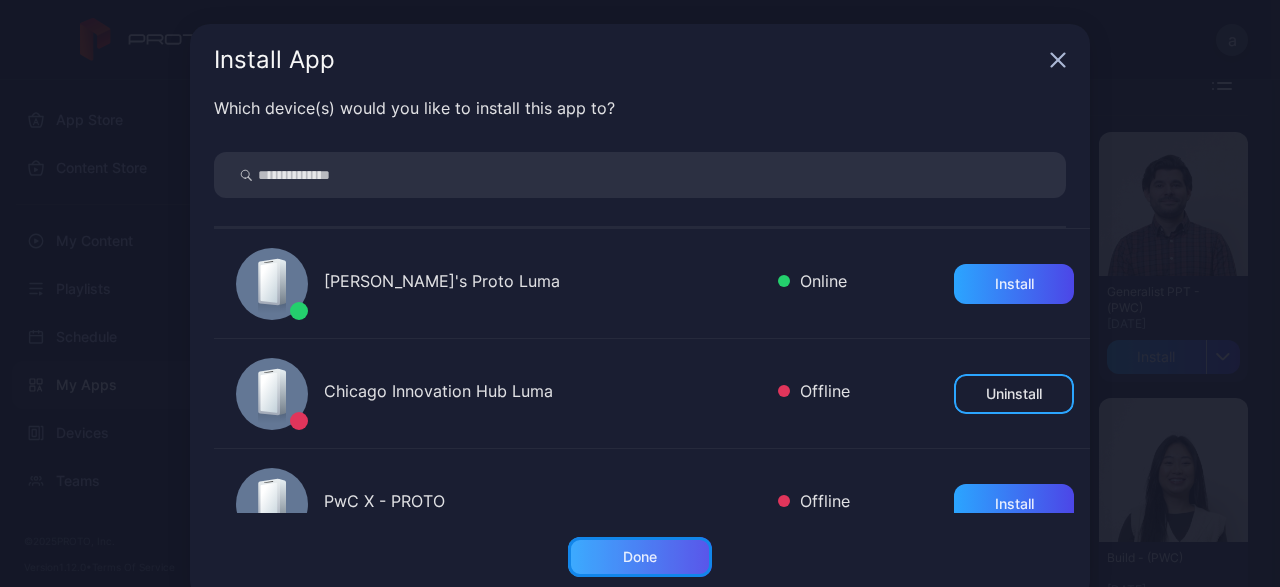 click on "Done" at bounding box center (640, 557) 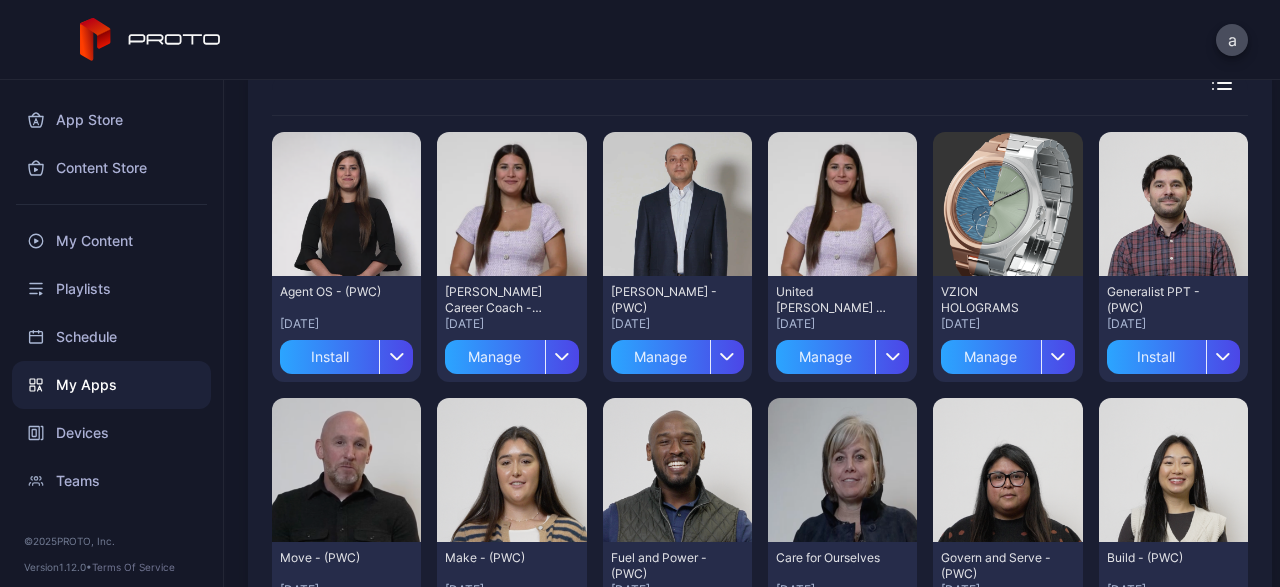 scroll, scrollTop: 162, scrollLeft: 0, axis: vertical 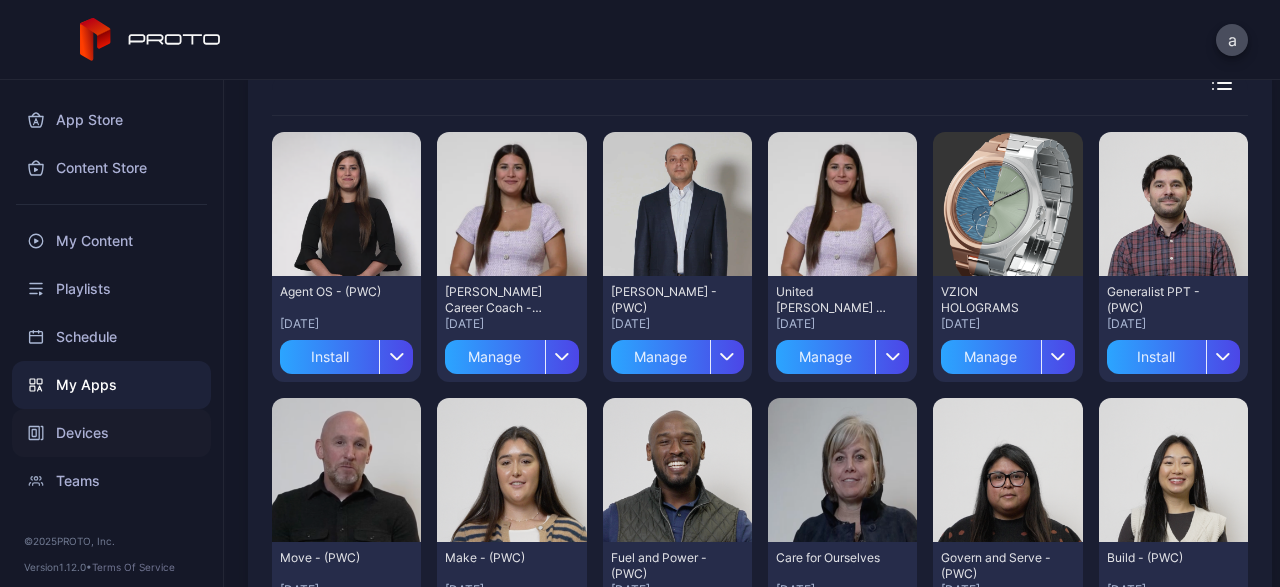 click on "Devices" at bounding box center [111, 433] 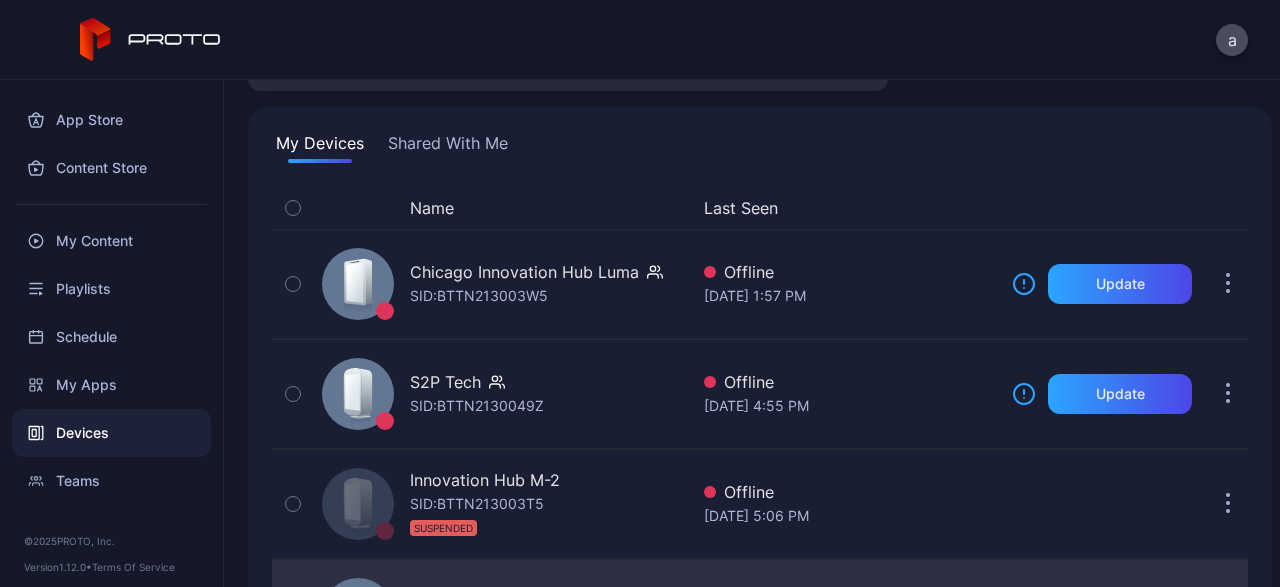 scroll, scrollTop: 92, scrollLeft: 0, axis: vertical 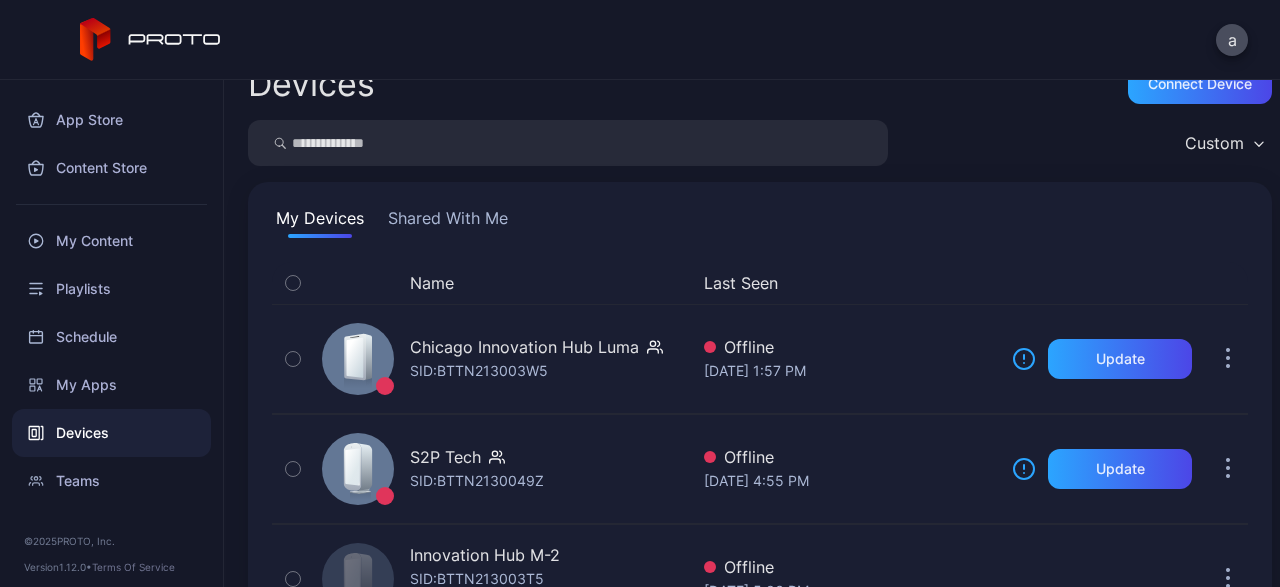click on "Shared With Me" at bounding box center [448, 222] 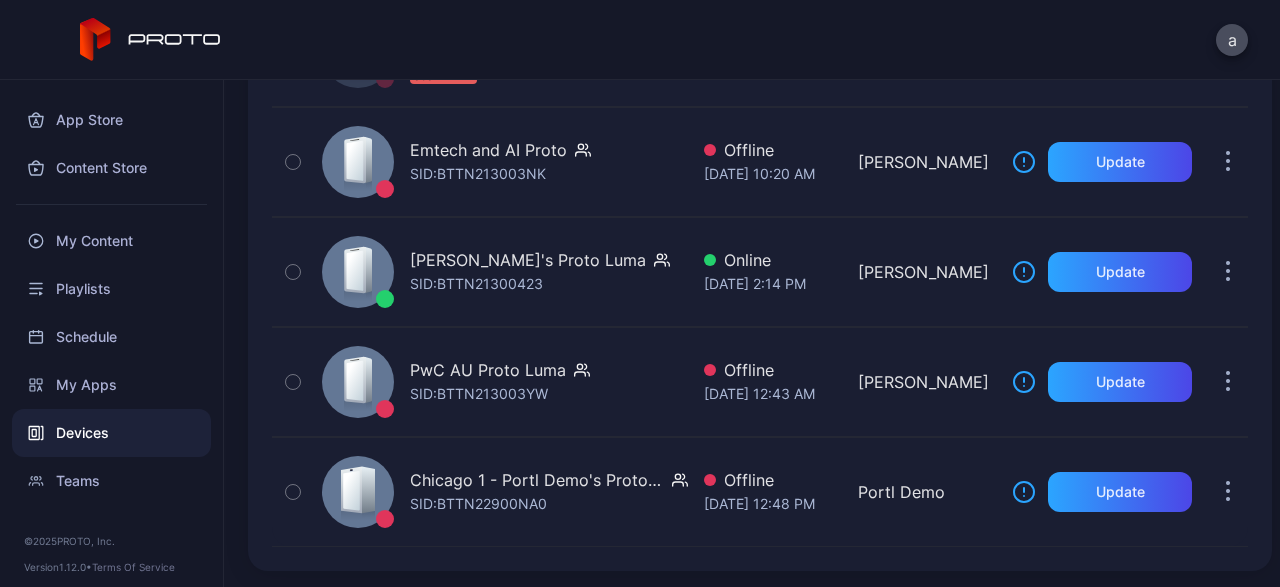 scroll, scrollTop: 0, scrollLeft: 0, axis: both 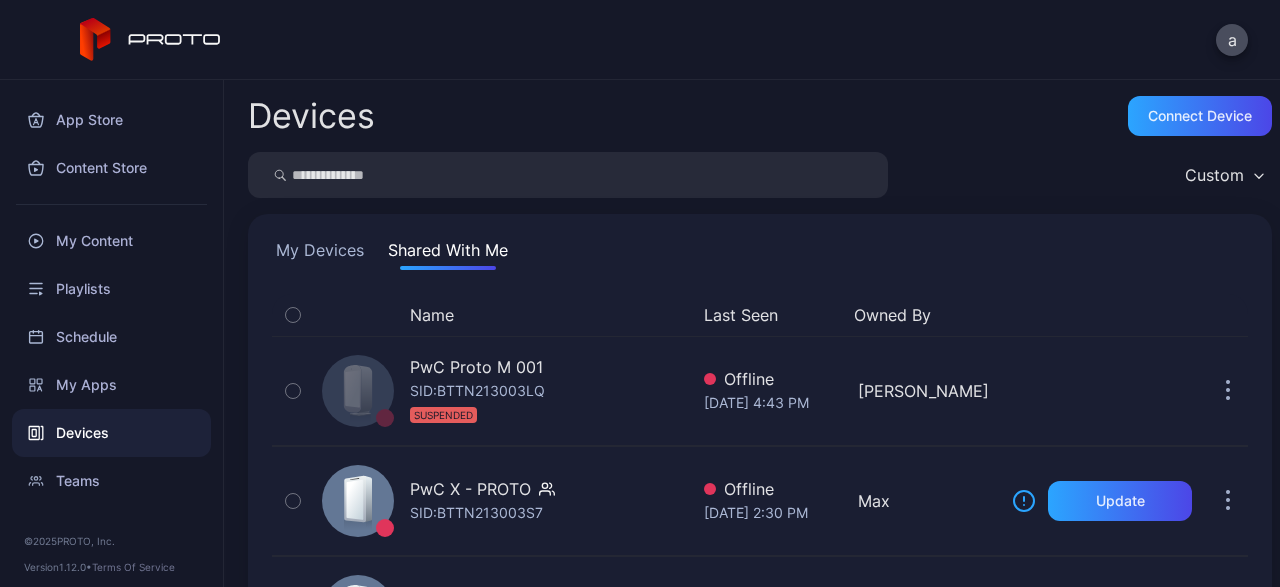 click on "My Devices" at bounding box center [320, 254] 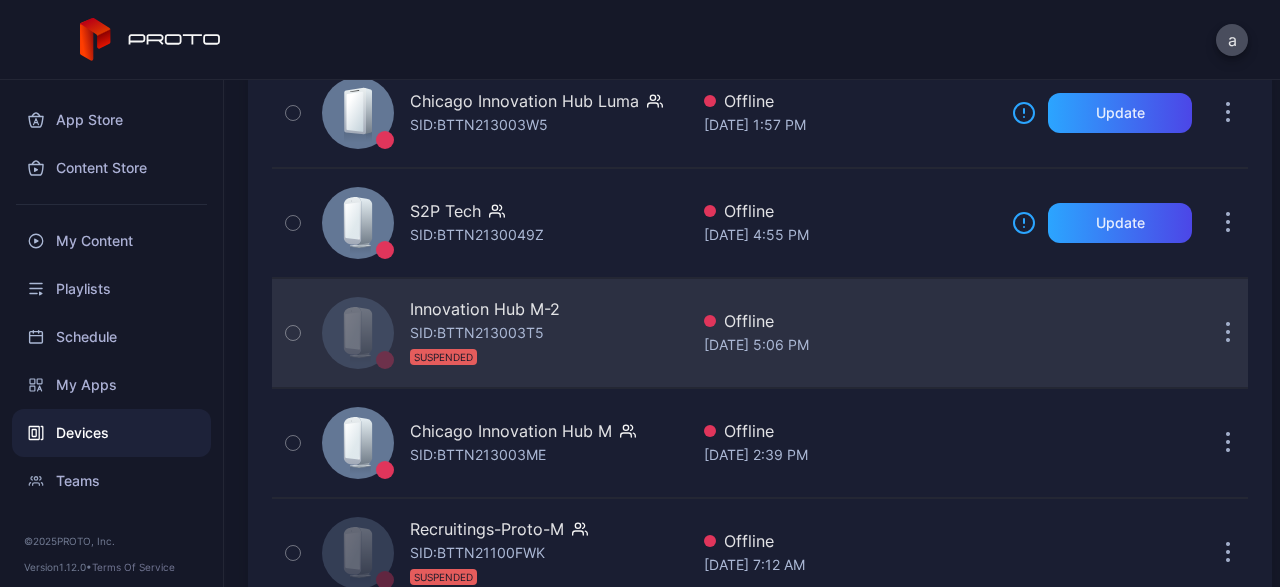 scroll, scrollTop: 0, scrollLeft: 0, axis: both 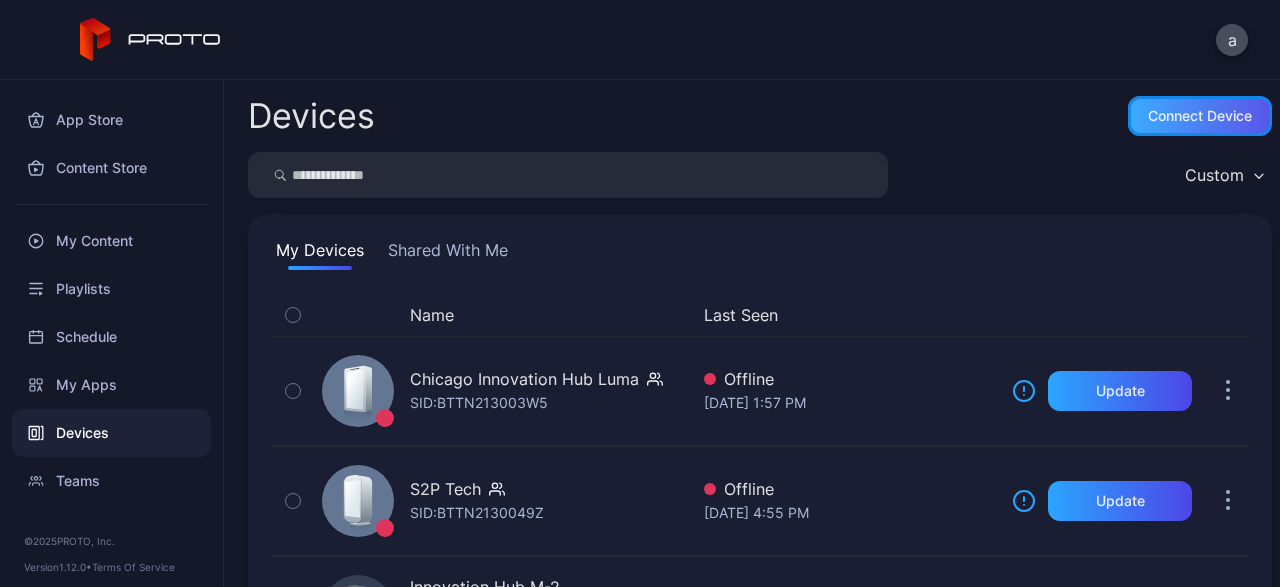 click on "Connect device" at bounding box center (1200, 116) 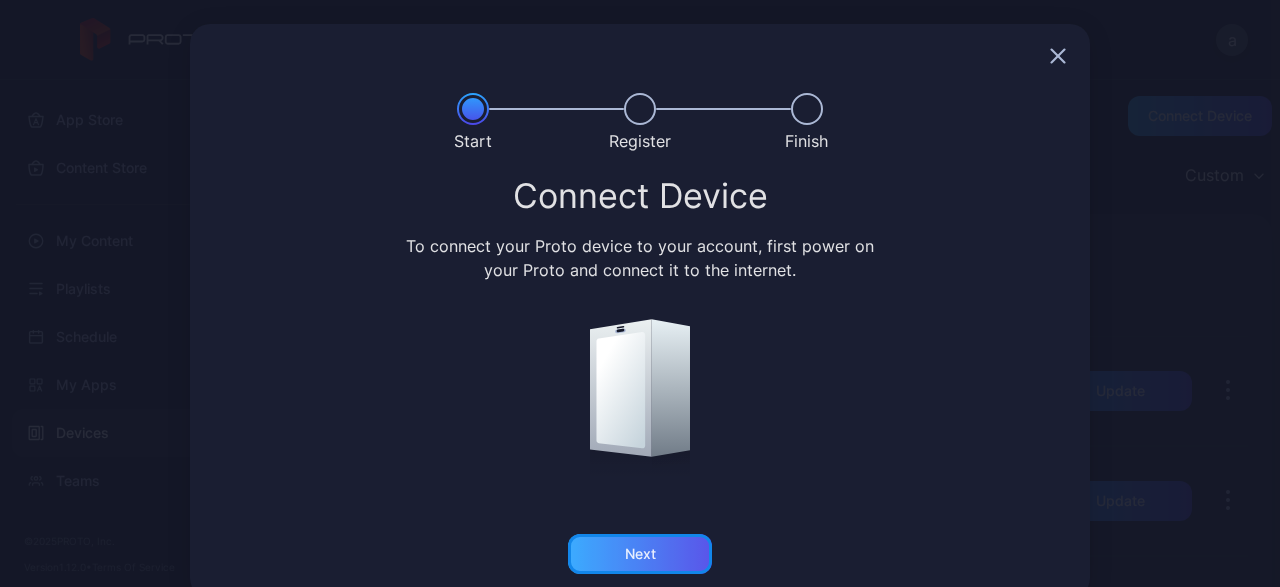 click on "Next" at bounding box center (640, 554) 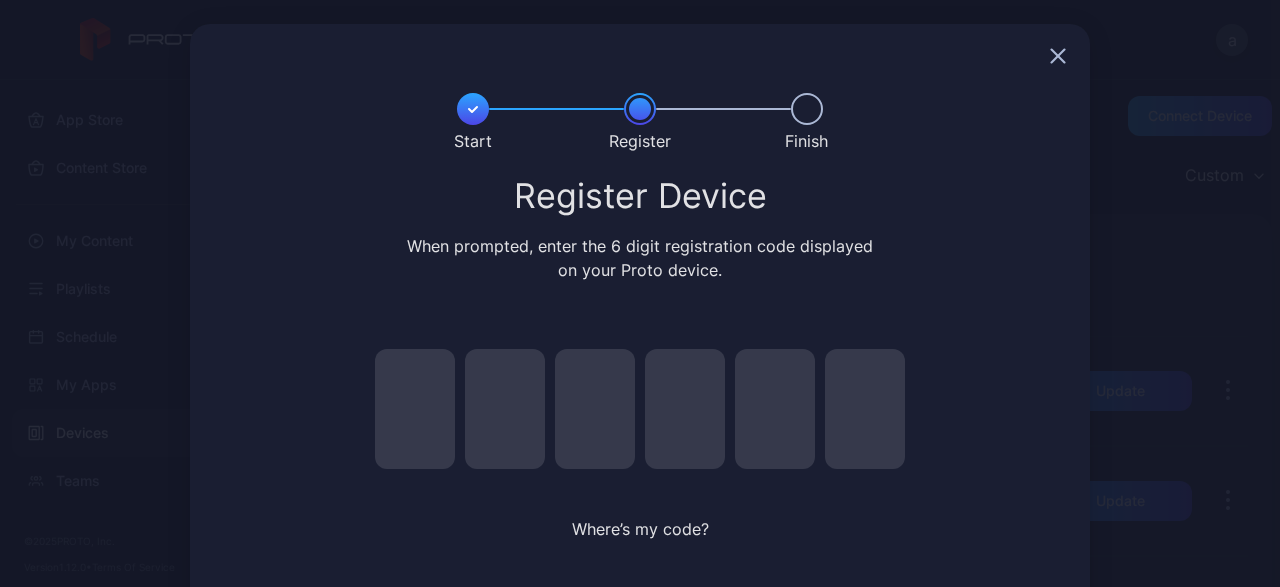 click at bounding box center [415, 409] 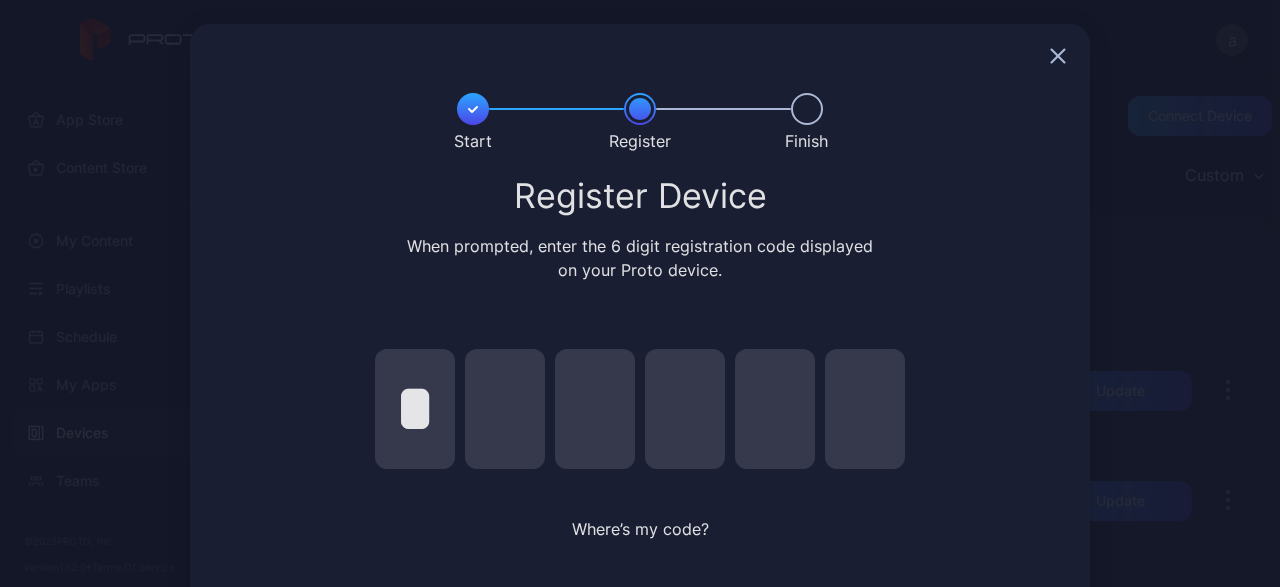 type on "*" 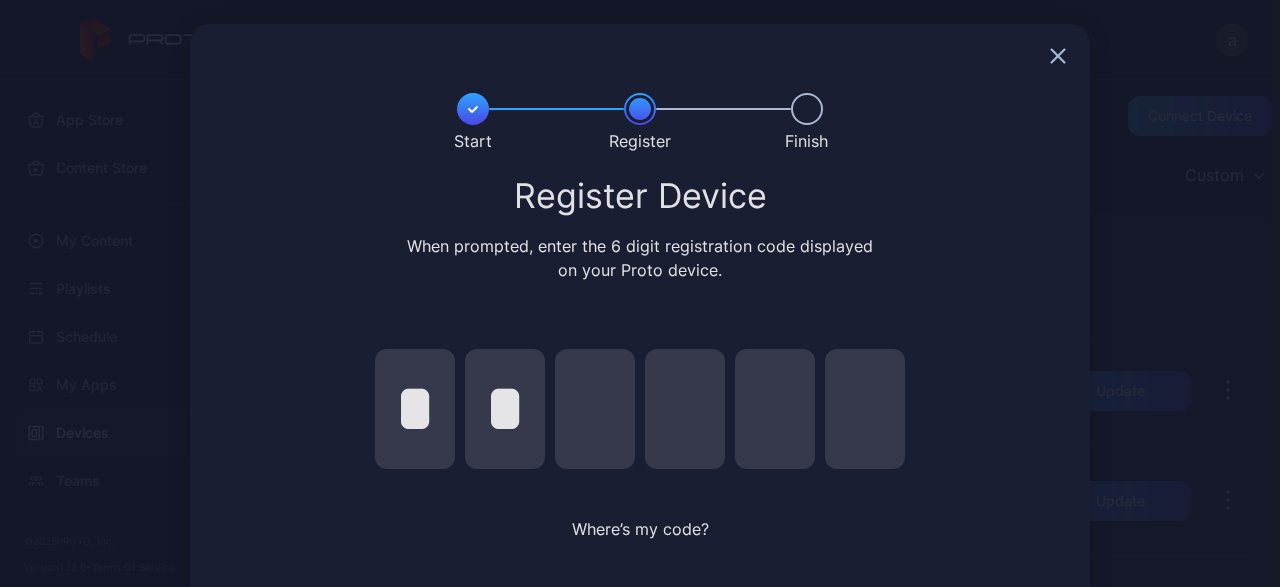 type on "*" 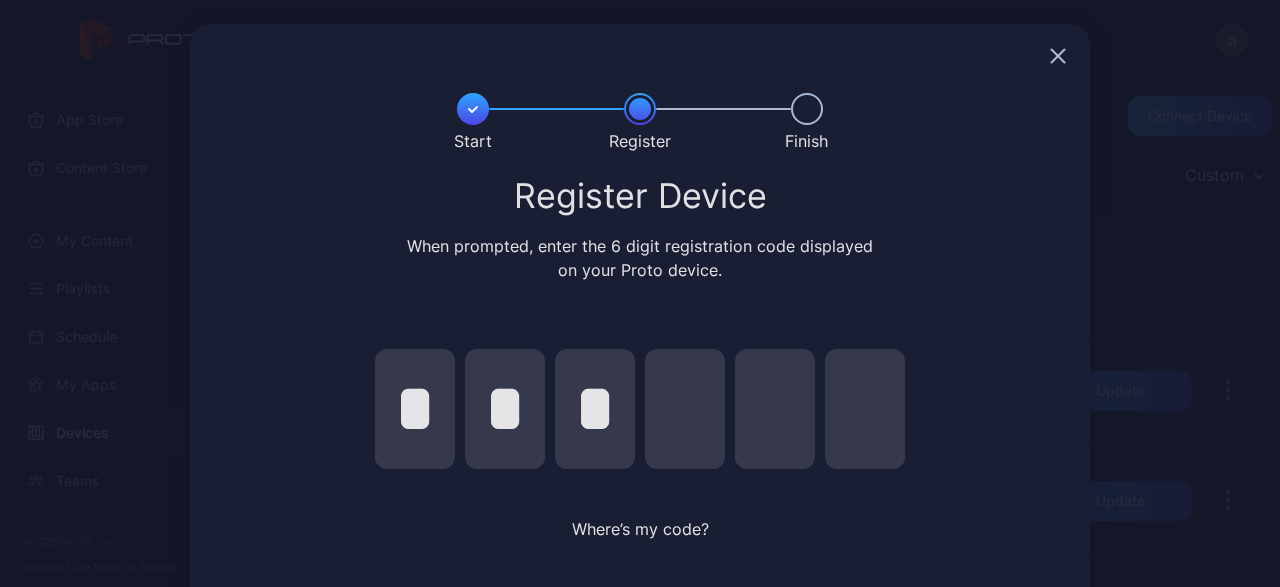 type on "*" 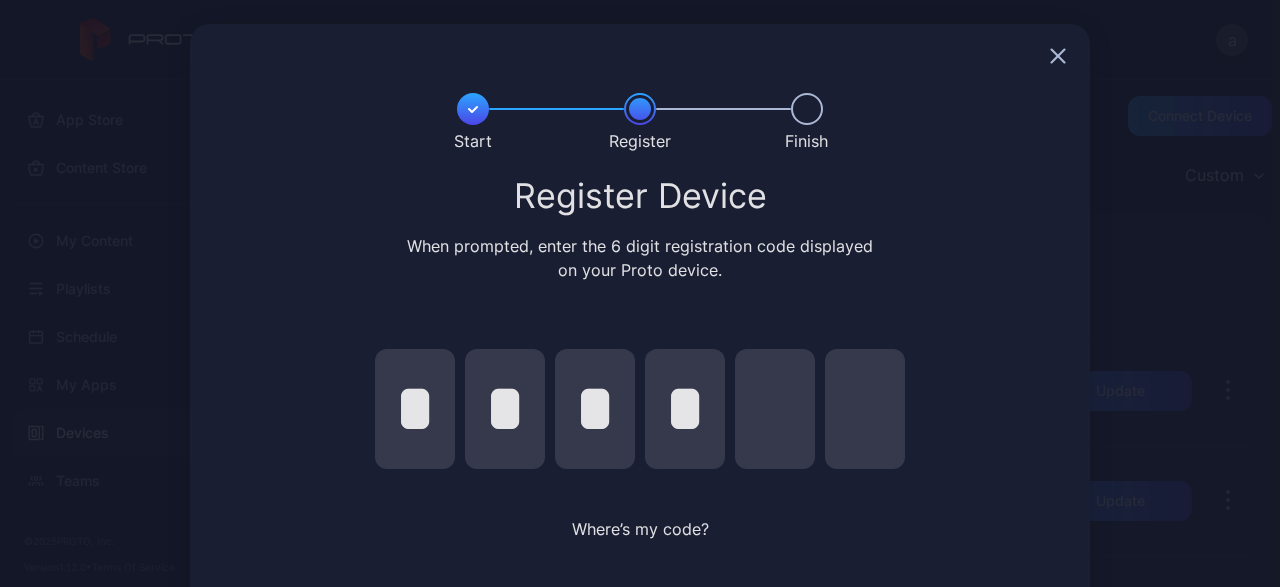 type on "*" 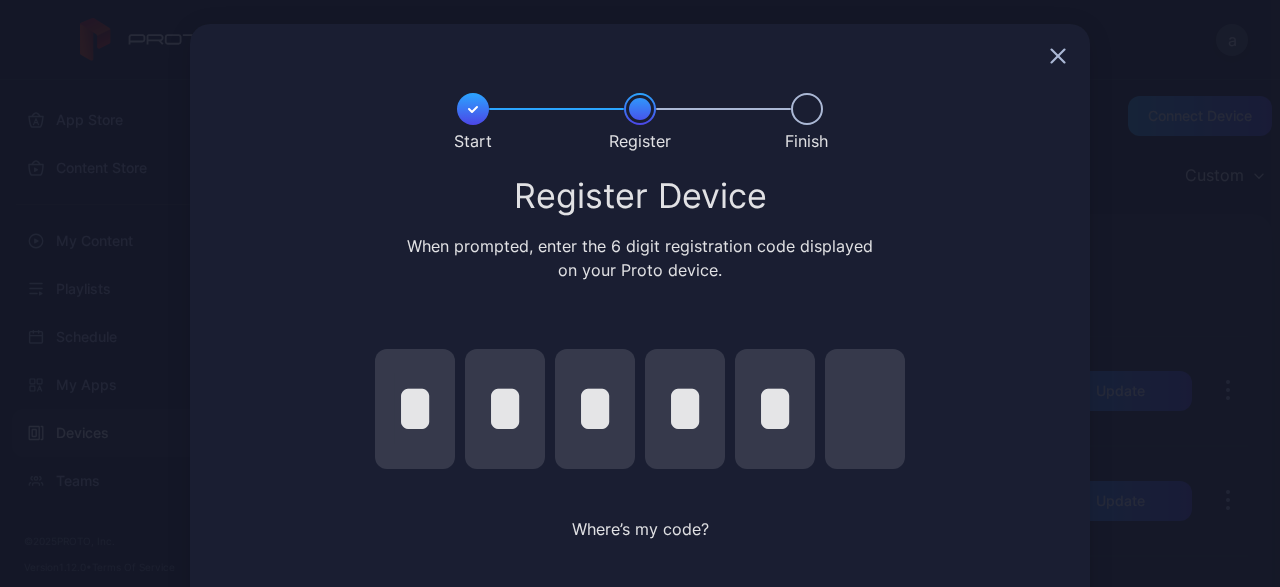 type on "*" 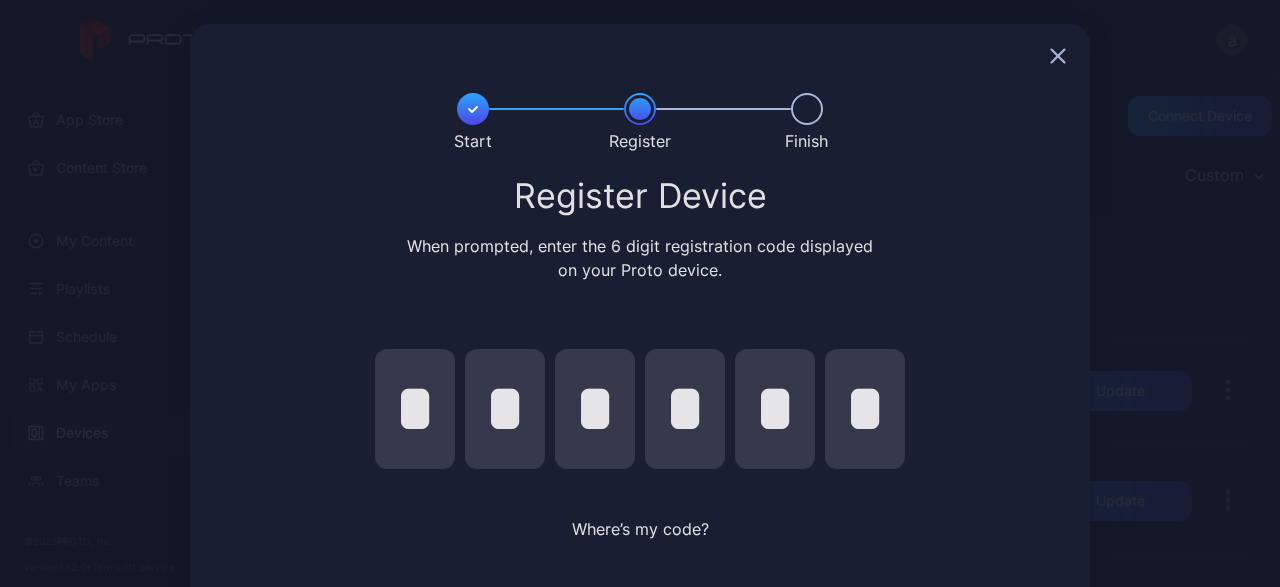 scroll, scrollTop: 111, scrollLeft: 0, axis: vertical 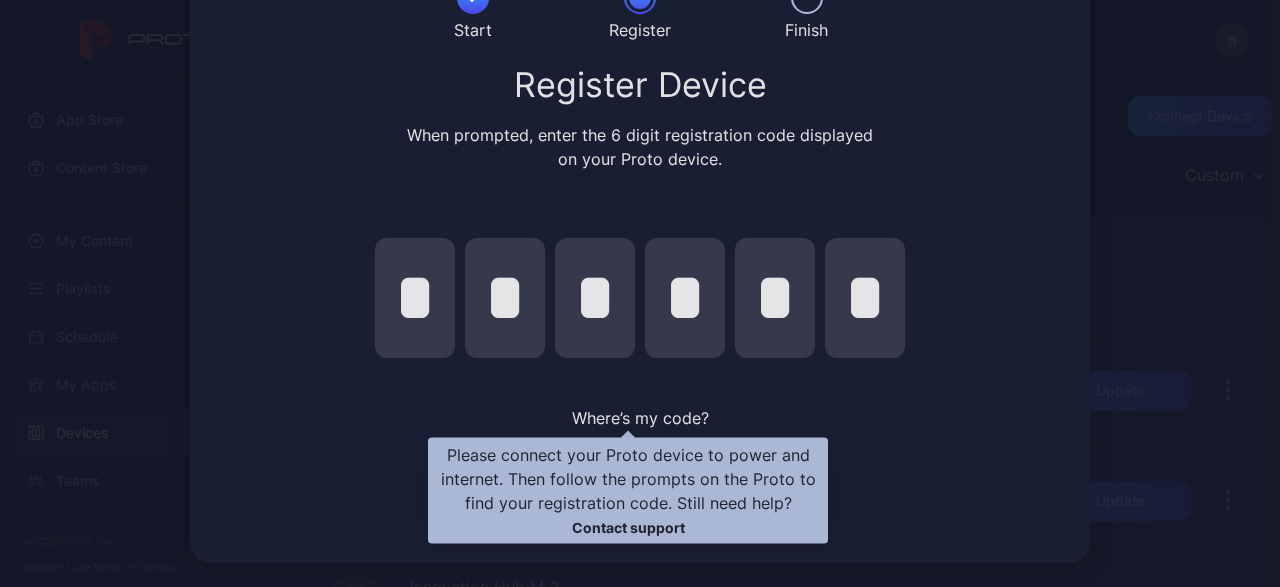 click on "Contact support" at bounding box center [628, 527] 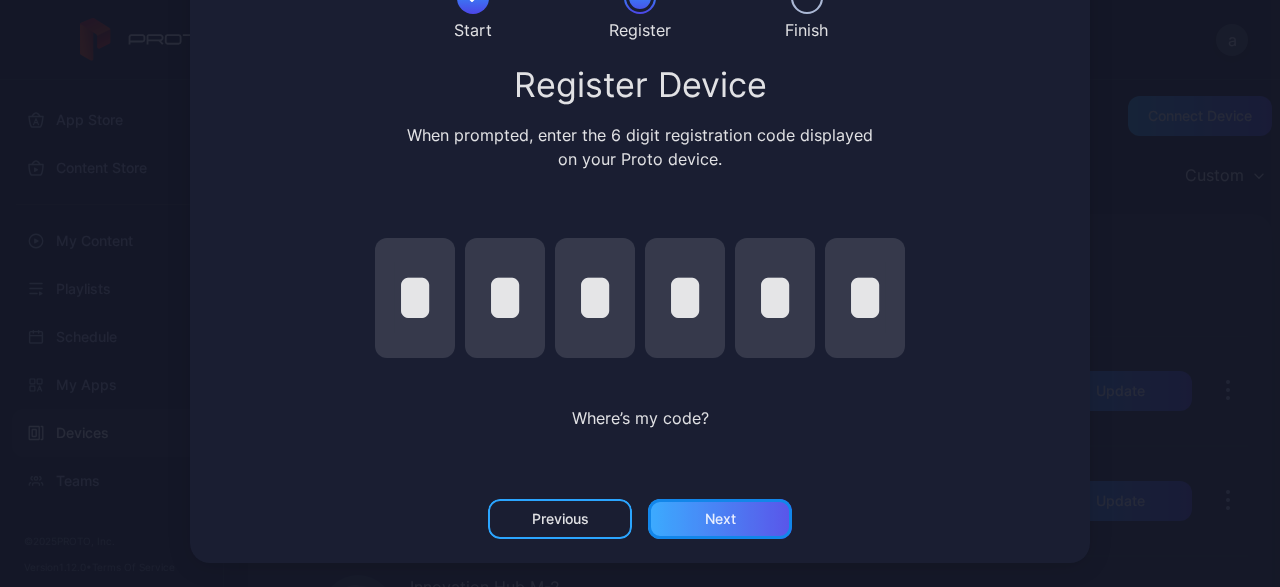 click on "Next" at bounding box center (720, 519) 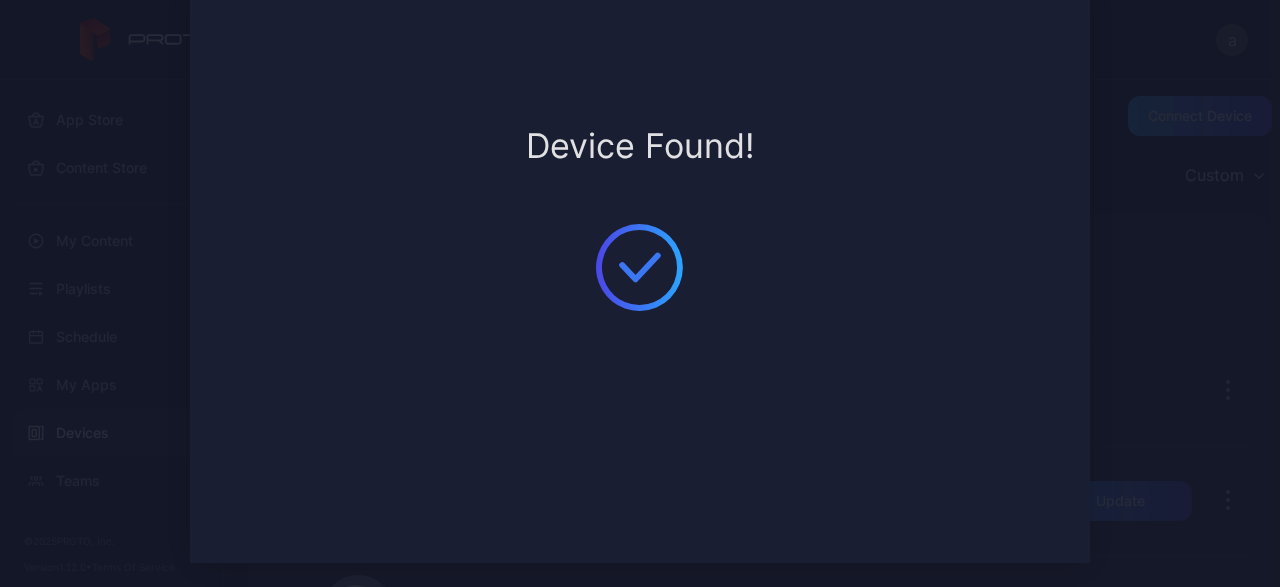 scroll, scrollTop: 0, scrollLeft: 0, axis: both 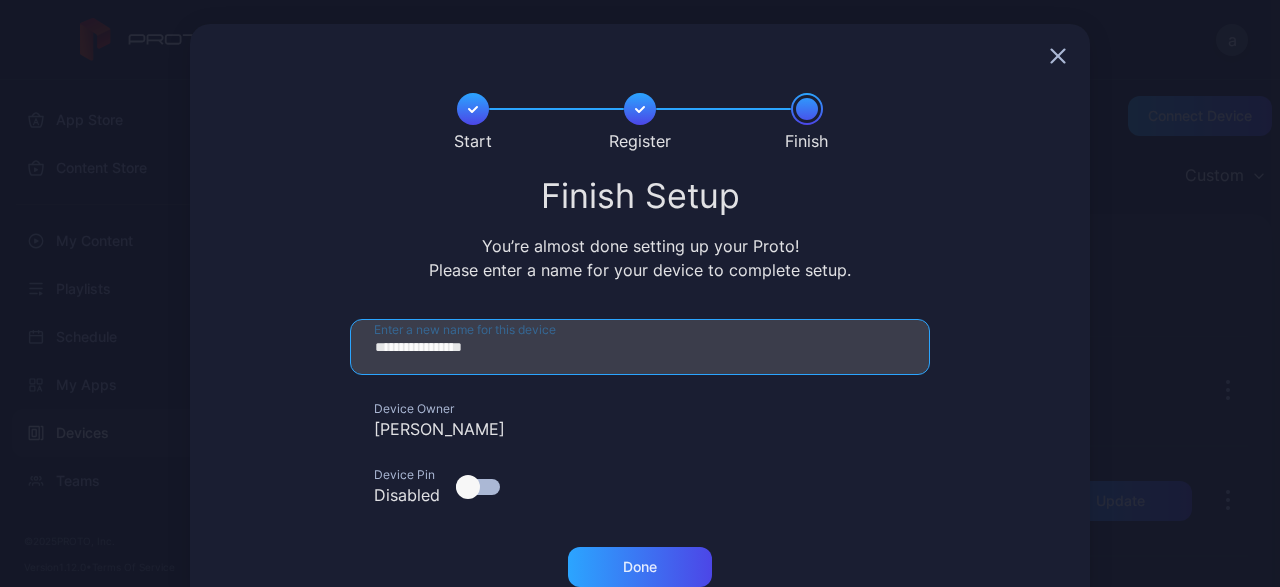 click on "**********" at bounding box center [640, 347] 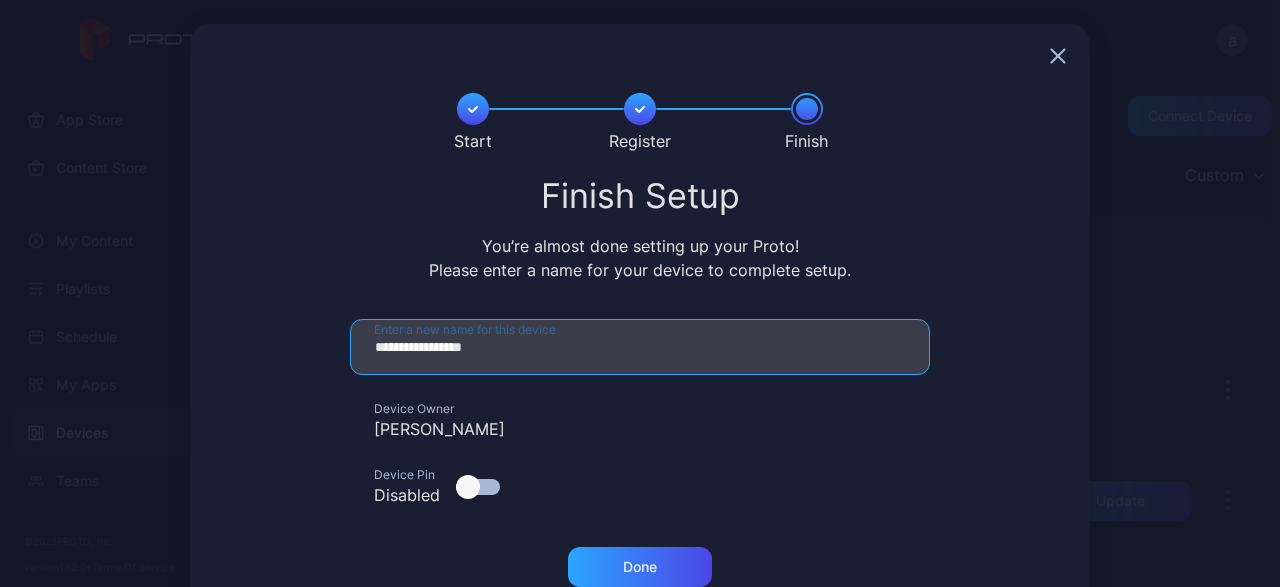click on "**********" at bounding box center [640, 347] 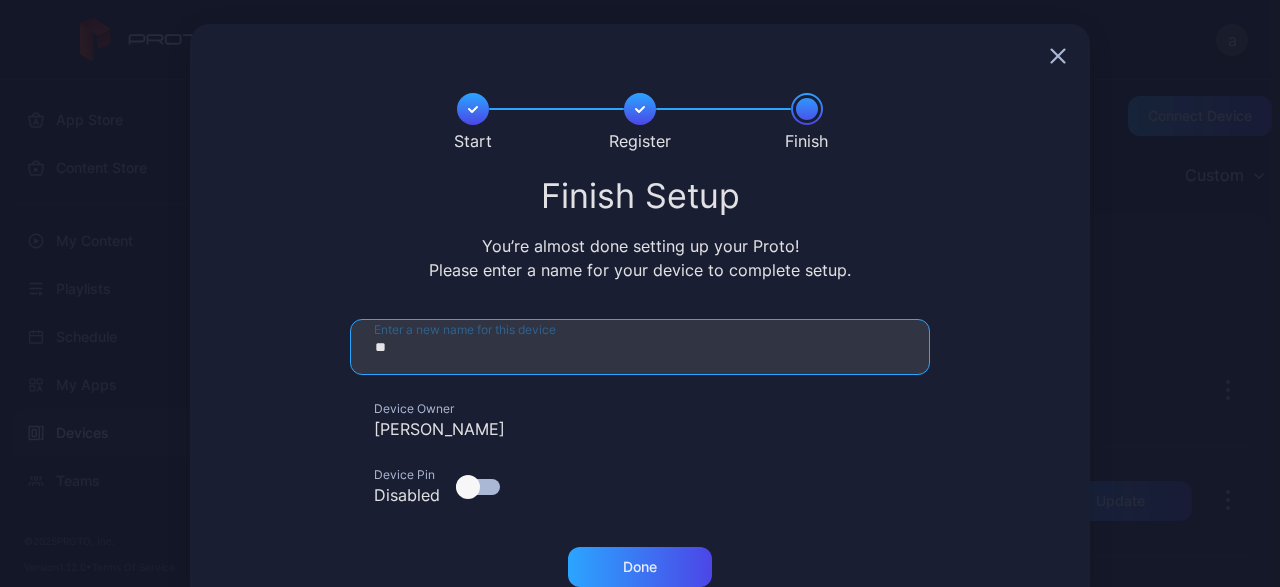type on "*" 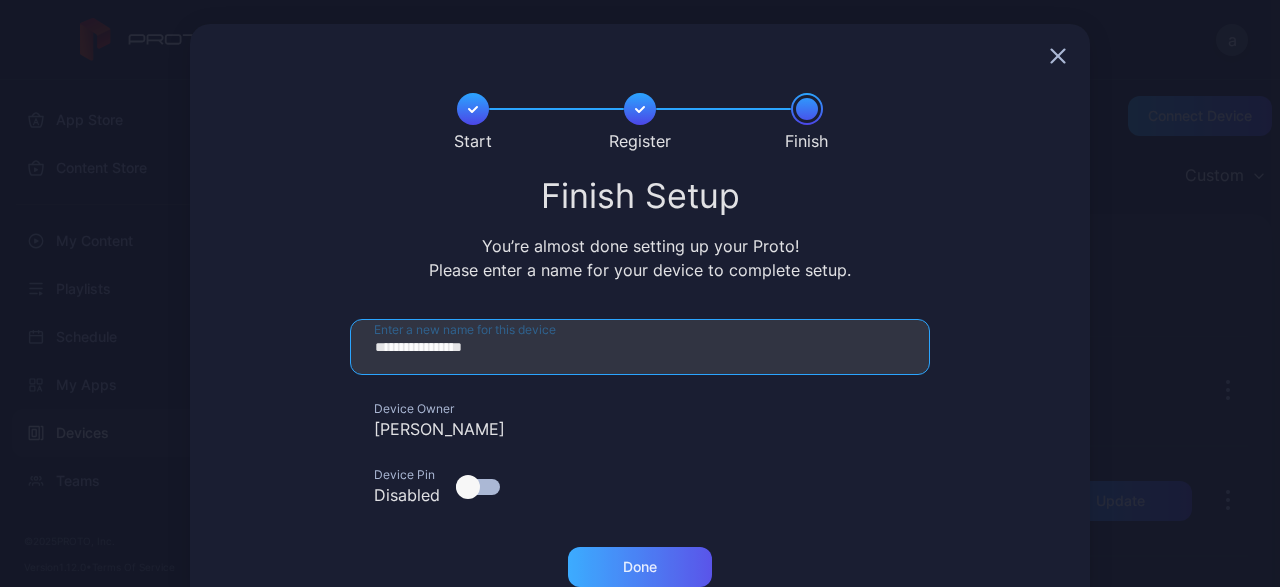 type on "**********" 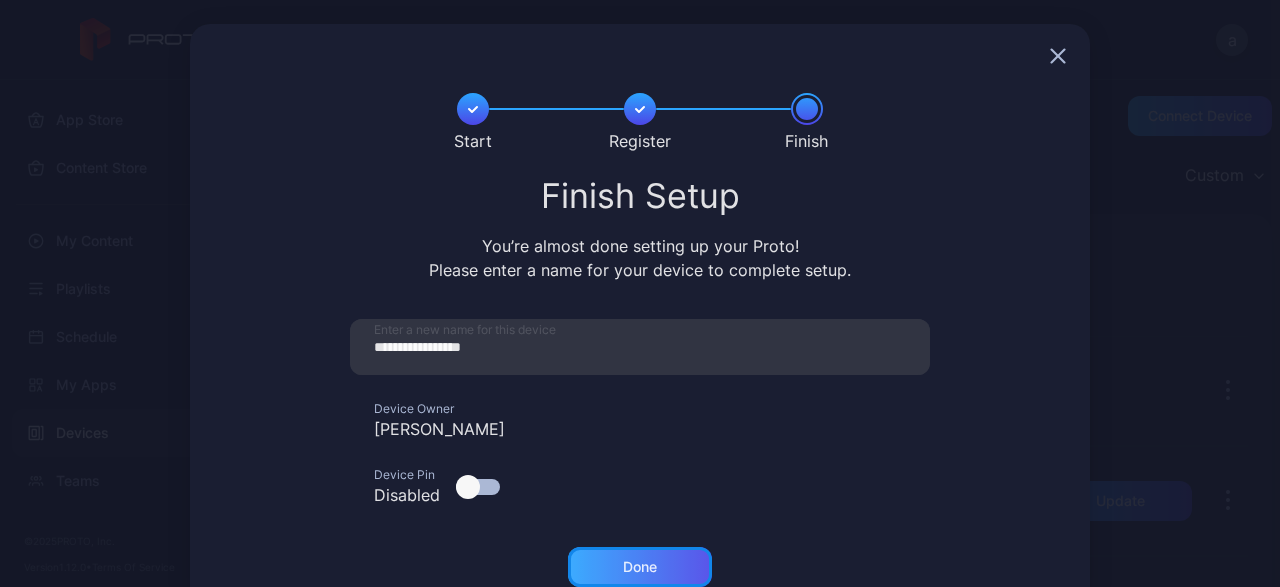 click on "Done" at bounding box center [640, 567] 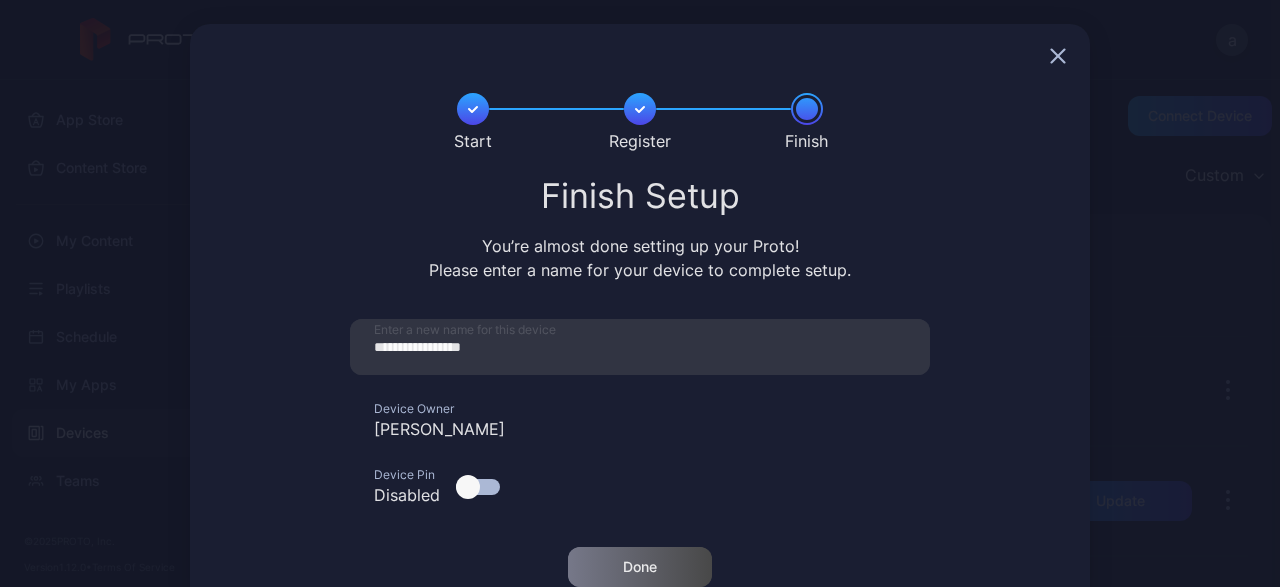 type 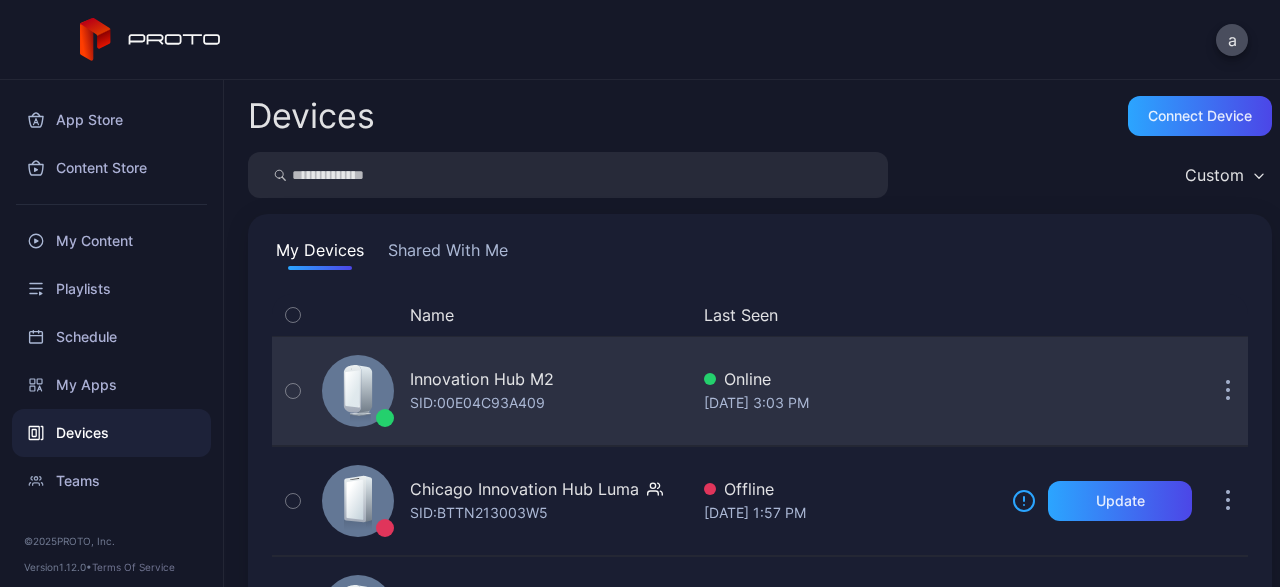scroll, scrollTop: 72, scrollLeft: 0, axis: vertical 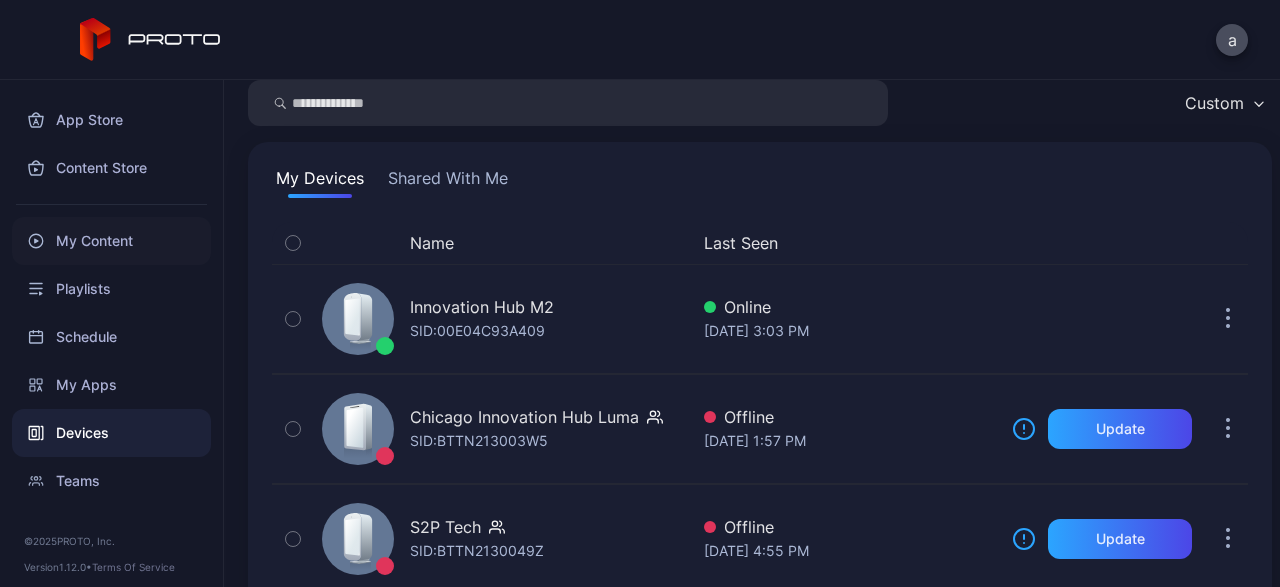 click on "My Content" at bounding box center [111, 241] 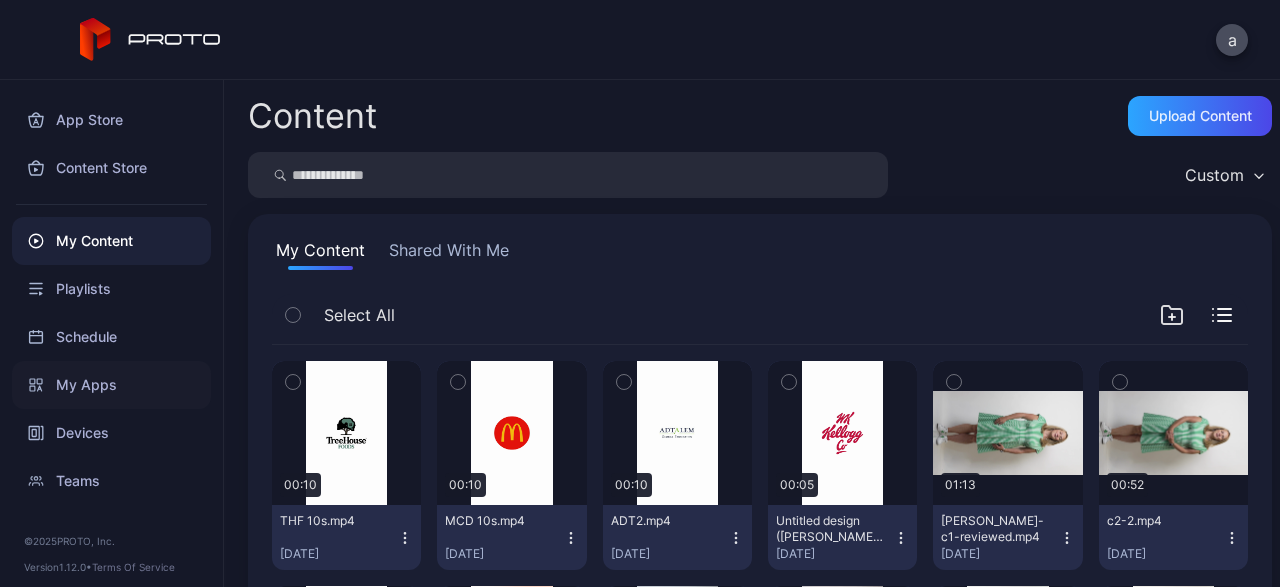 click on "My Apps" at bounding box center (111, 385) 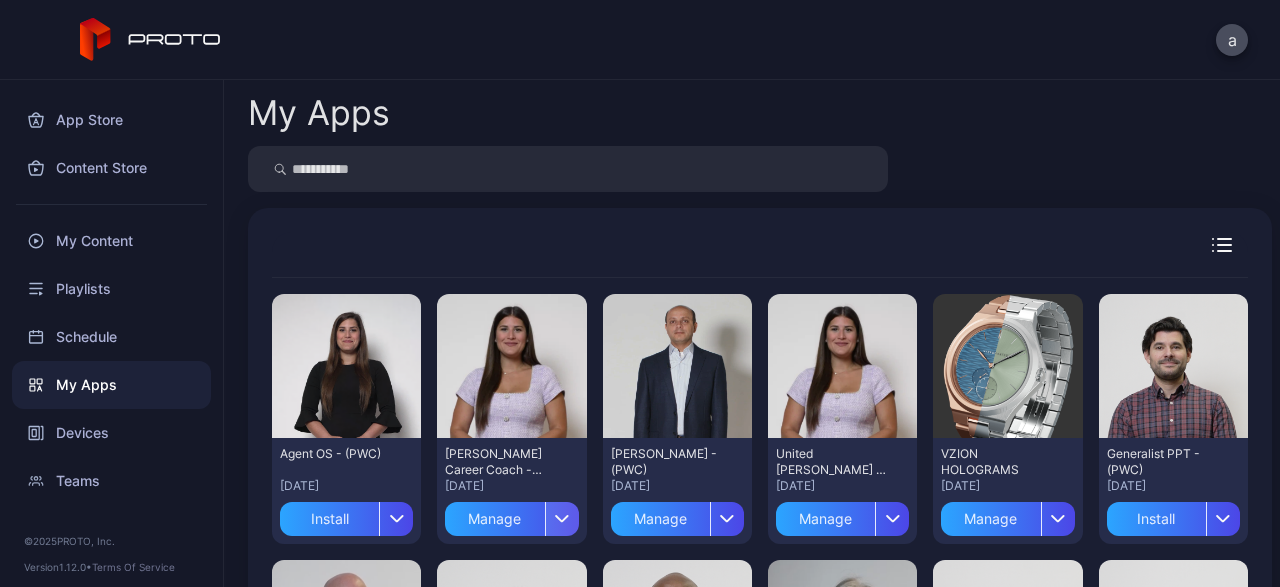 click 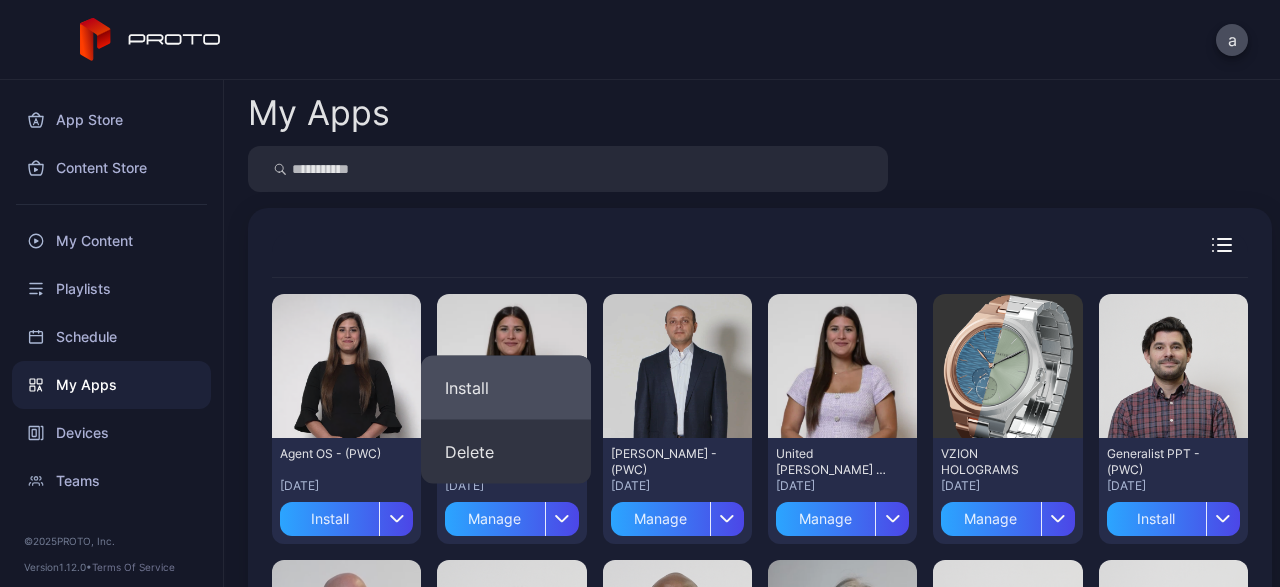 click on "Install" at bounding box center [506, 388] 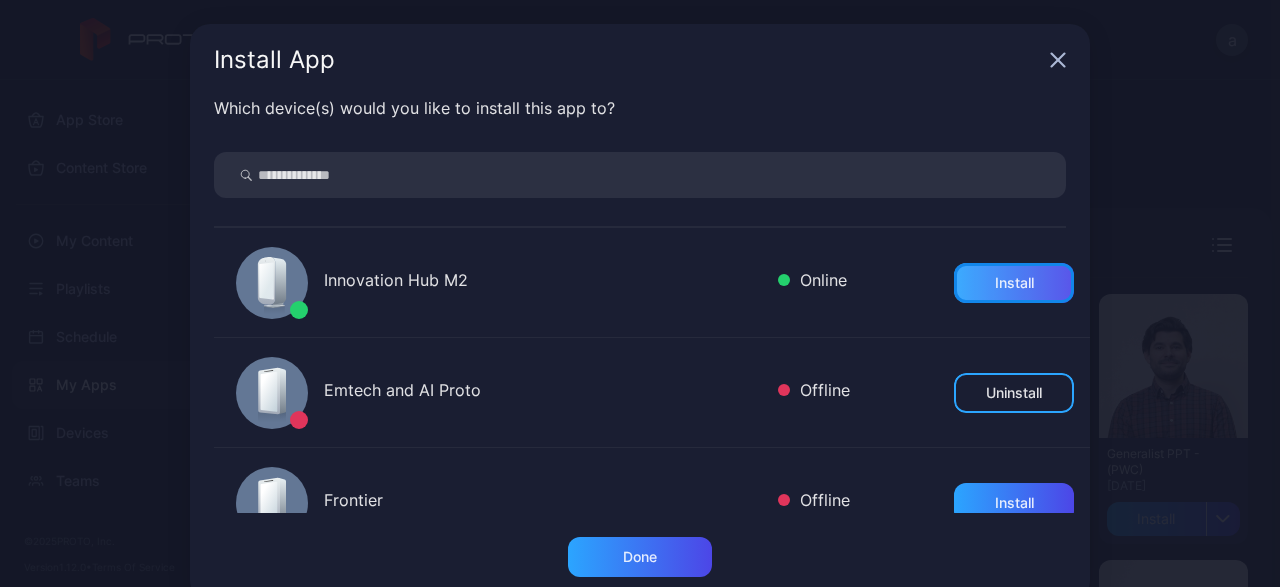 click on "Install" at bounding box center (1014, 283) 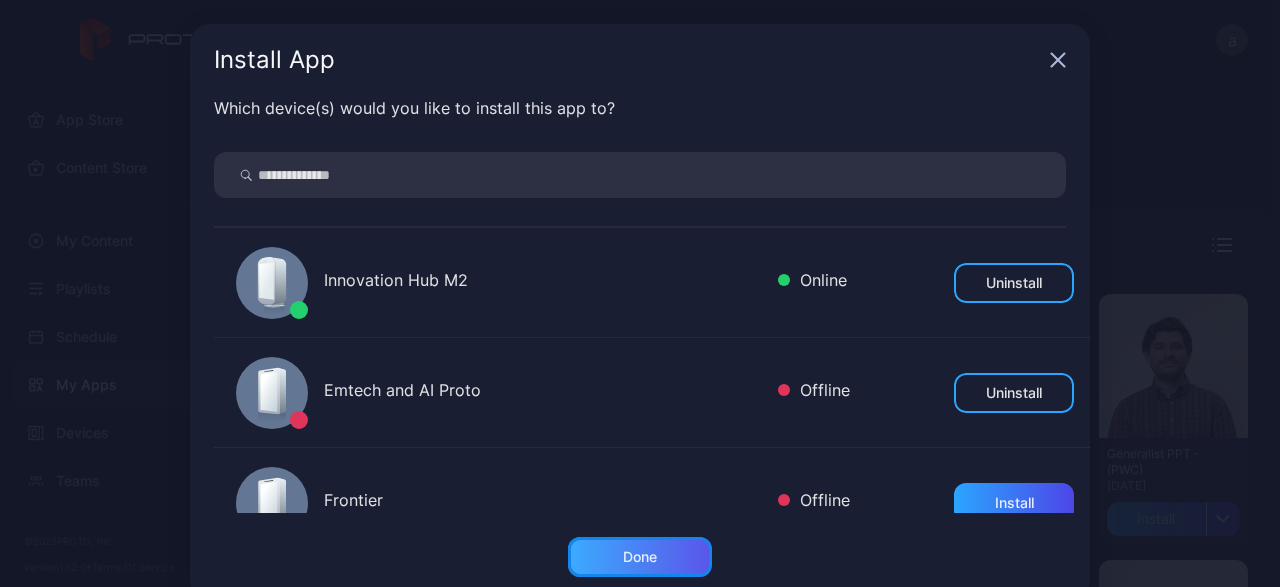 click on "Done" at bounding box center [640, 557] 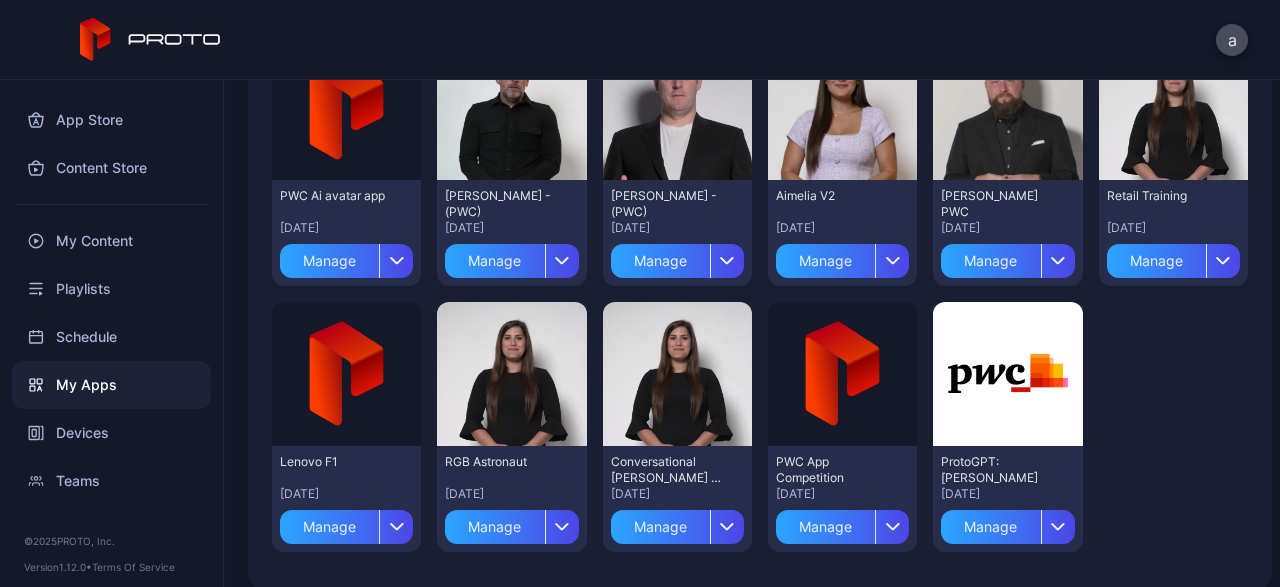 scroll, scrollTop: 1341, scrollLeft: 0, axis: vertical 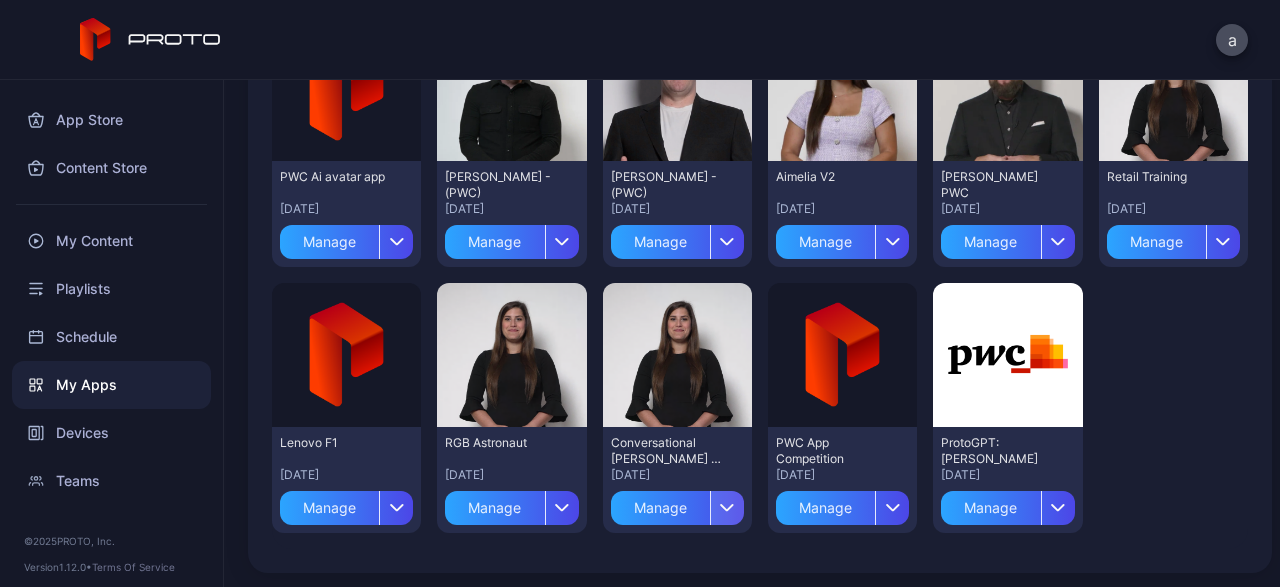 click 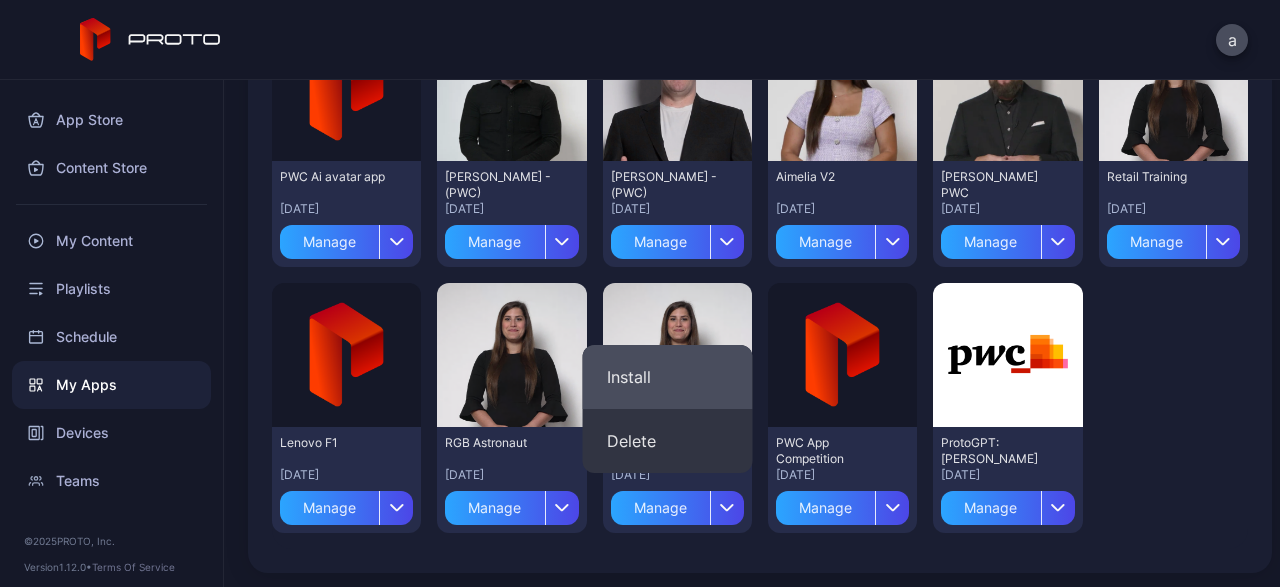 click on "Install" at bounding box center [668, 377] 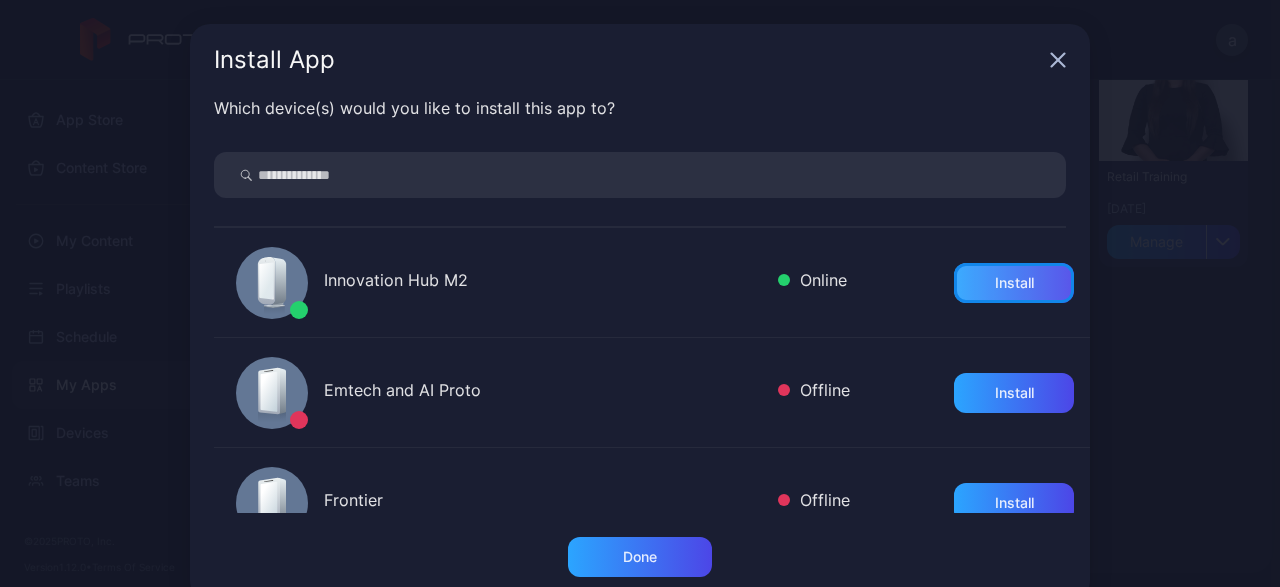 click on "Install" at bounding box center (1014, 283) 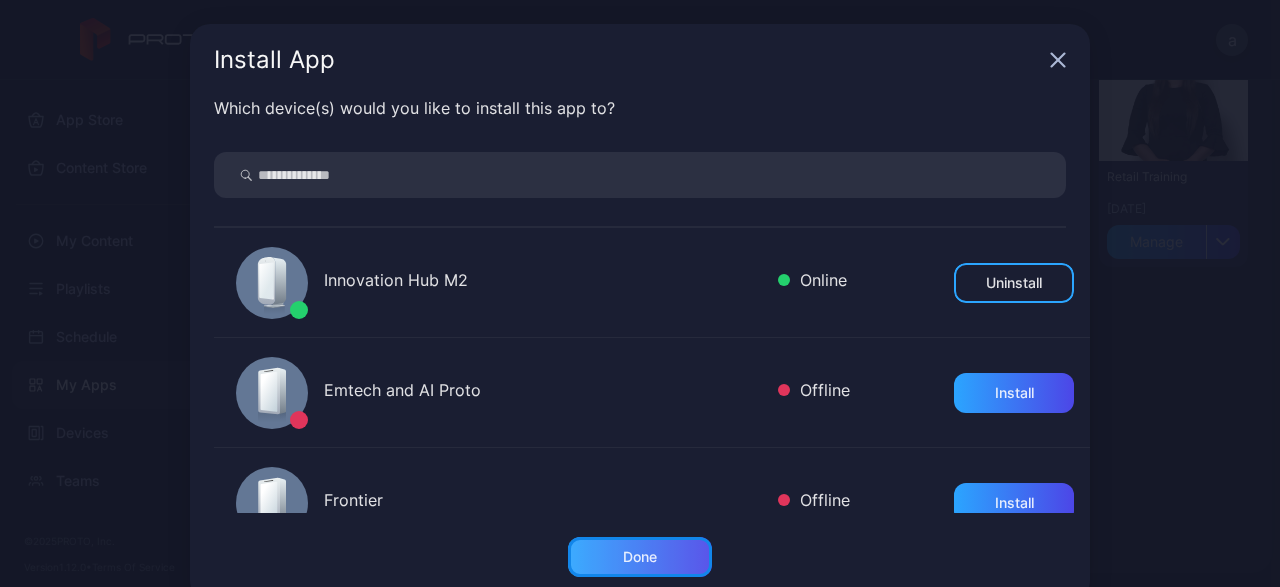 click on "Done" at bounding box center [640, 557] 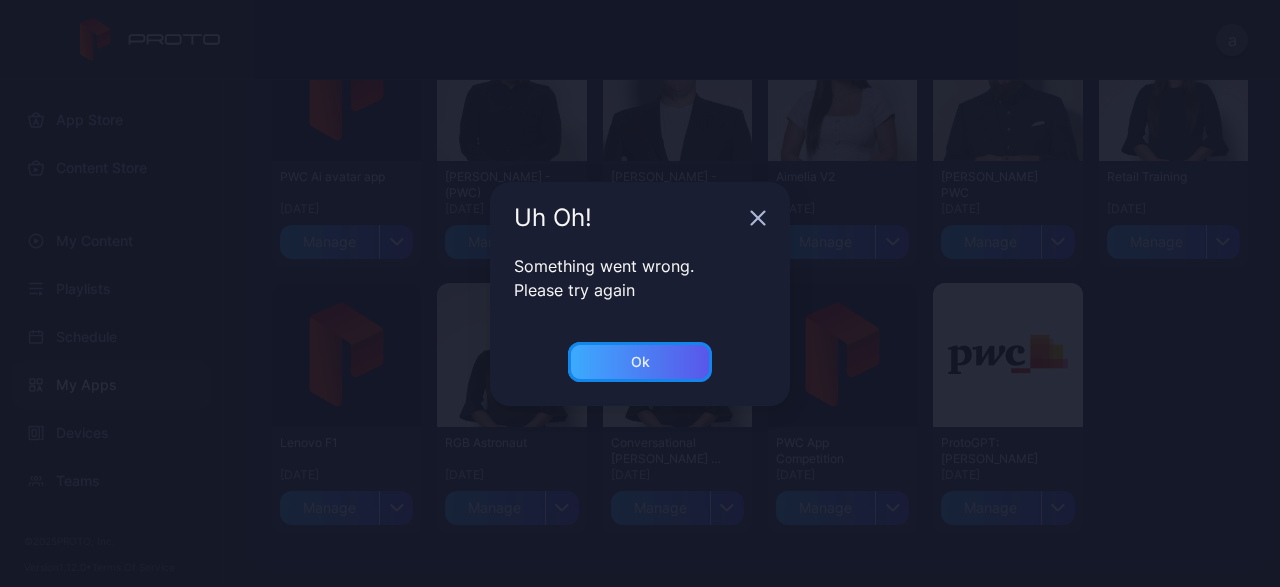 click on "Ok" at bounding box center [640, 362] 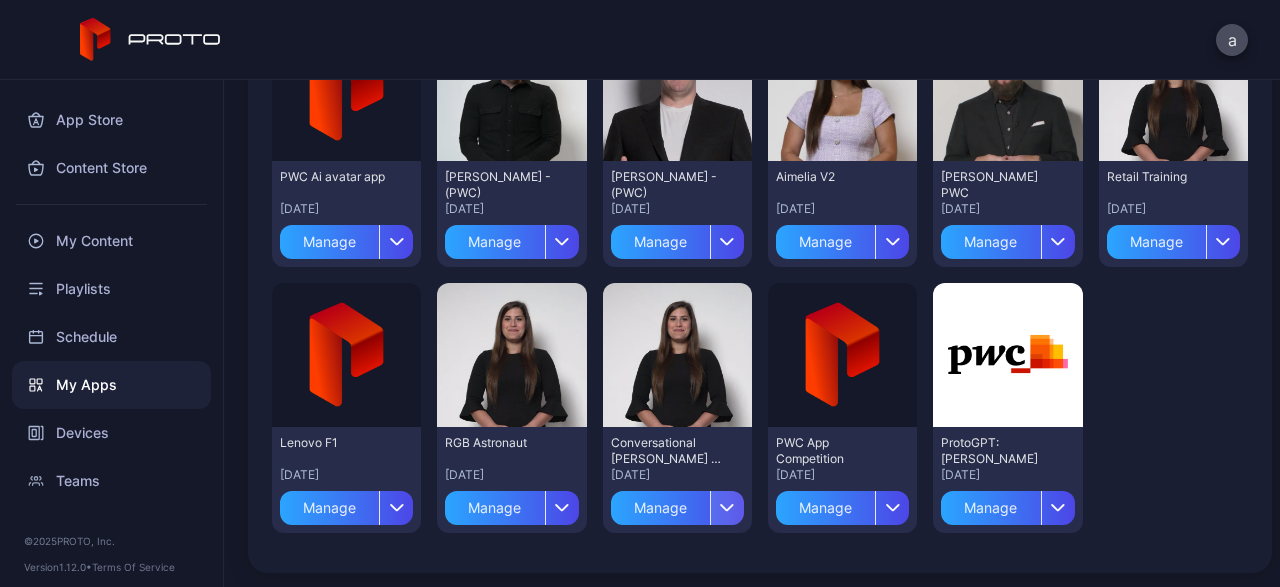click 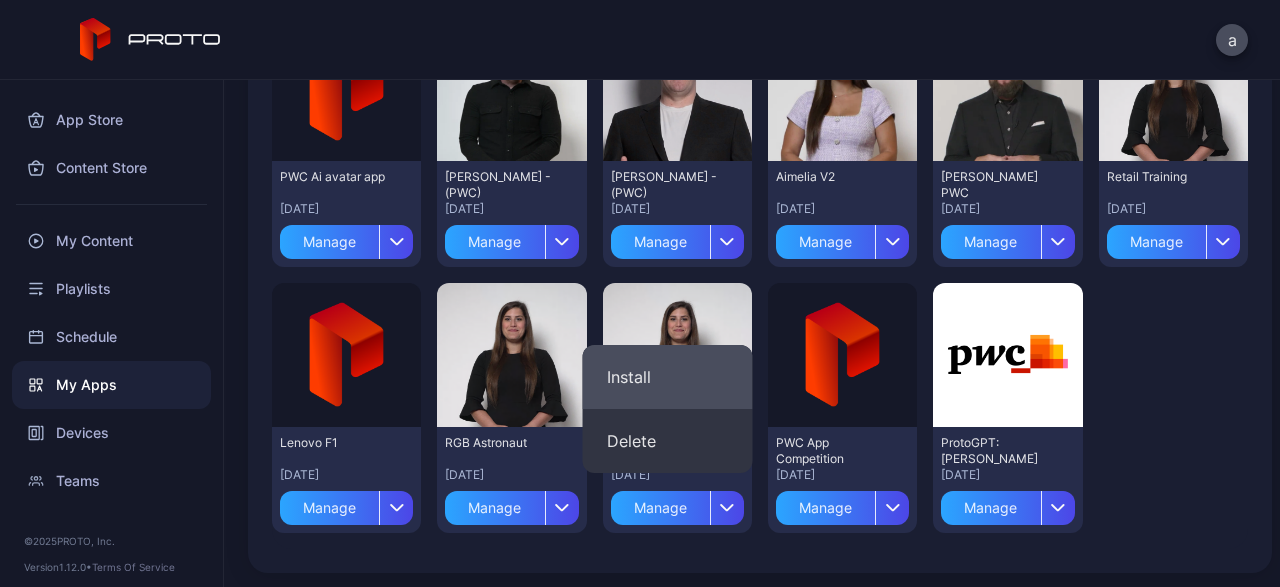 click on "Install" at bounding box center (668, 377) 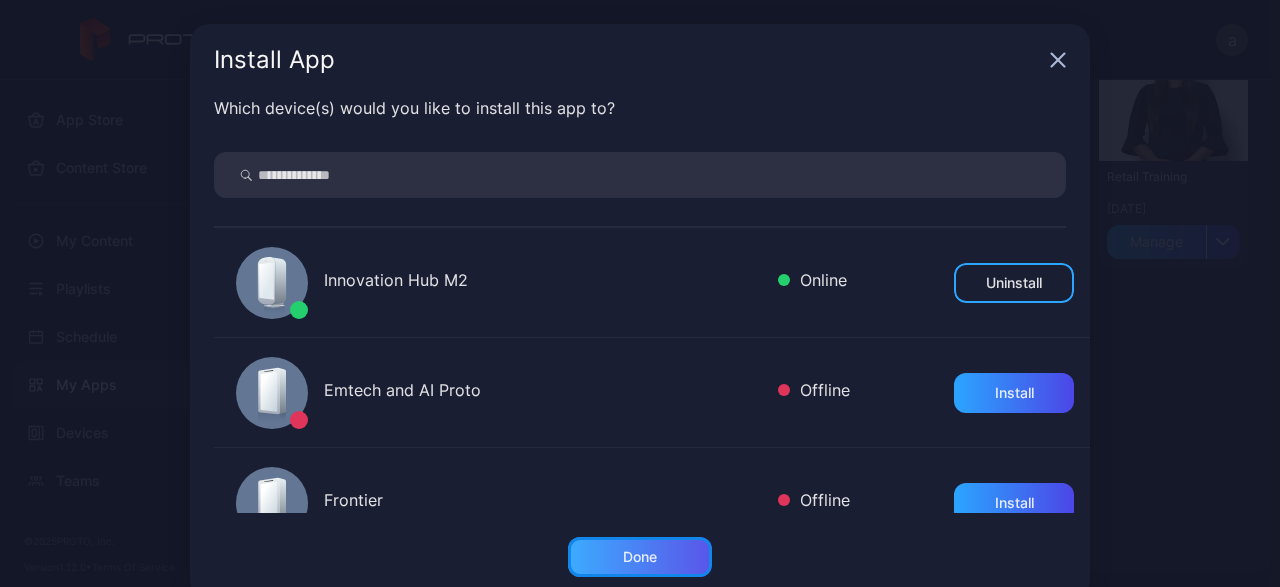 click on "Done" at bounding box center (640, 557) 